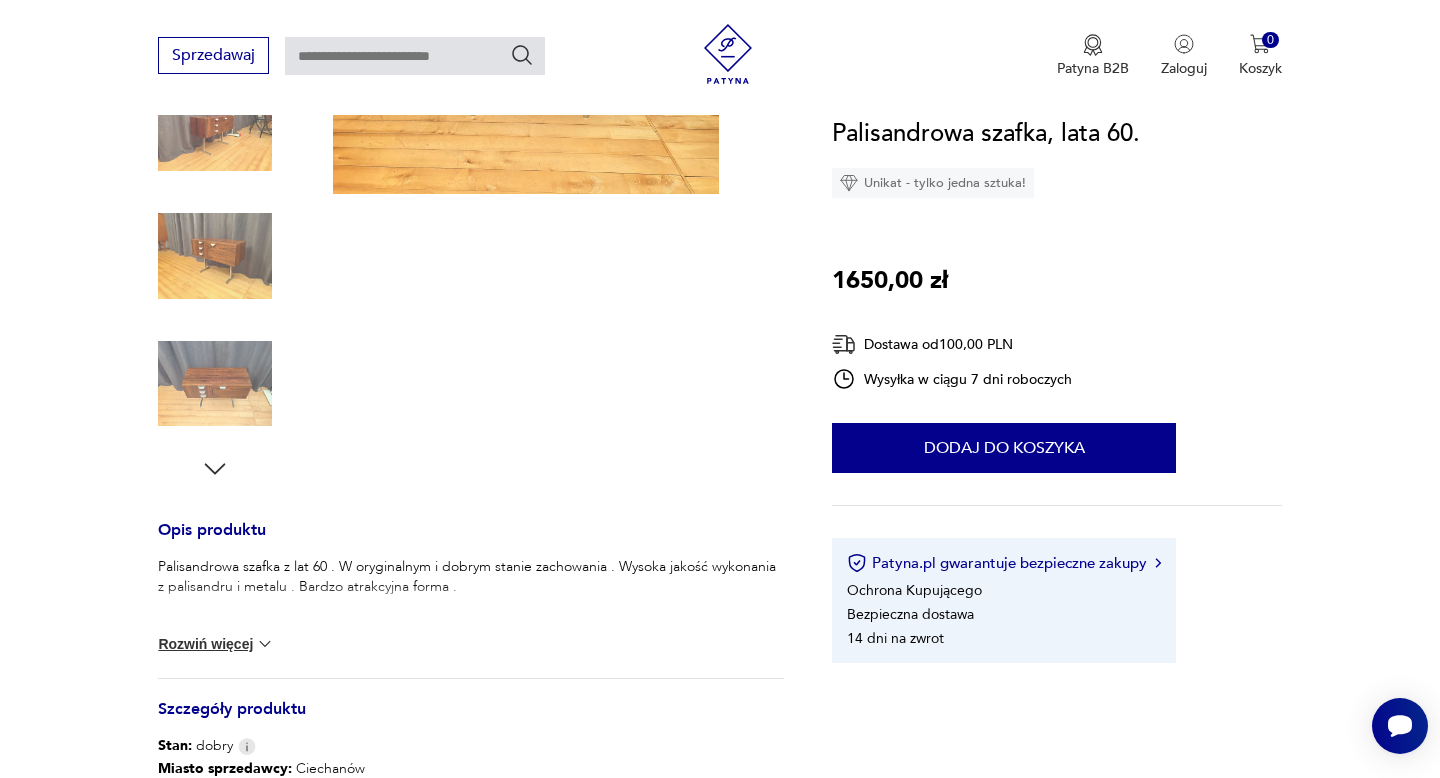 scroll, scrollTop: 0, scrollLeft: 0, axis: both 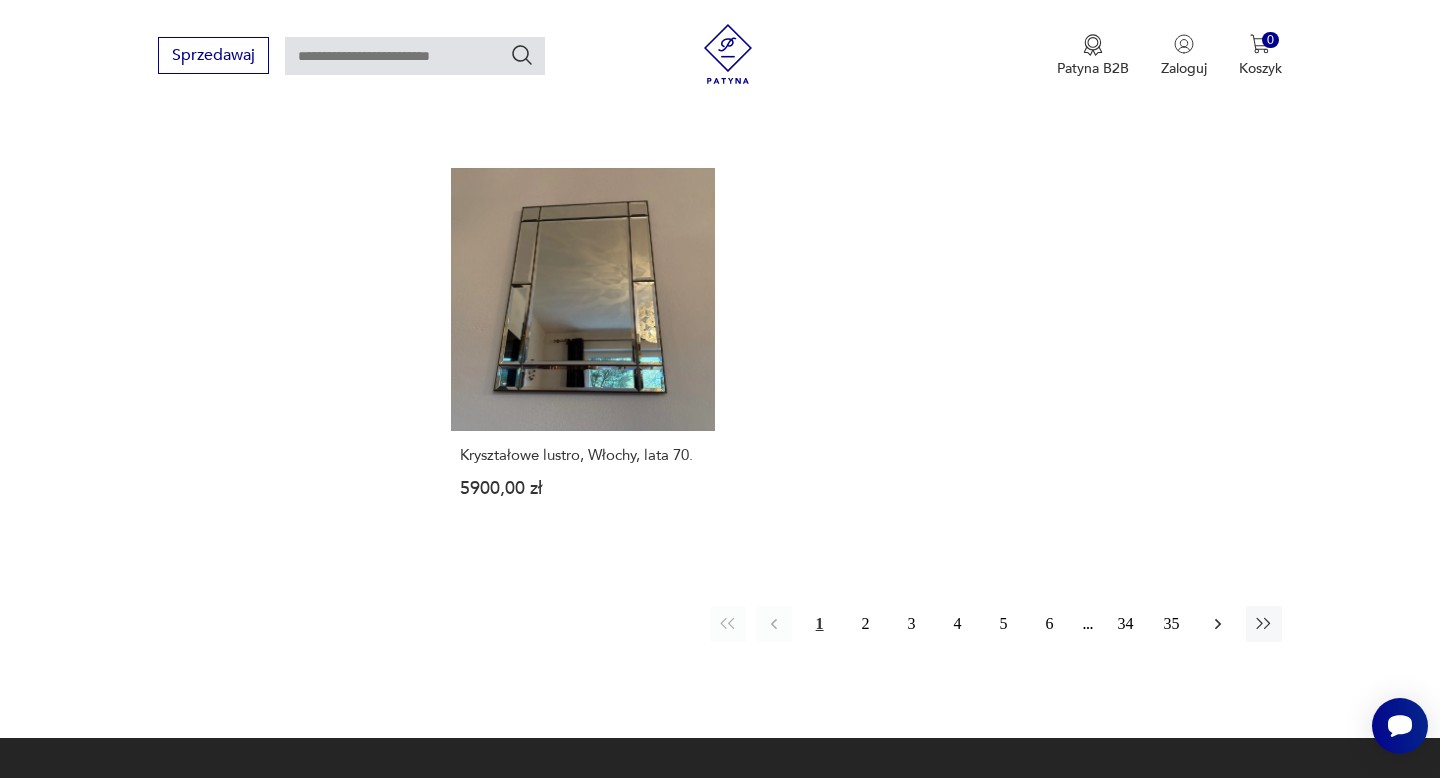 click 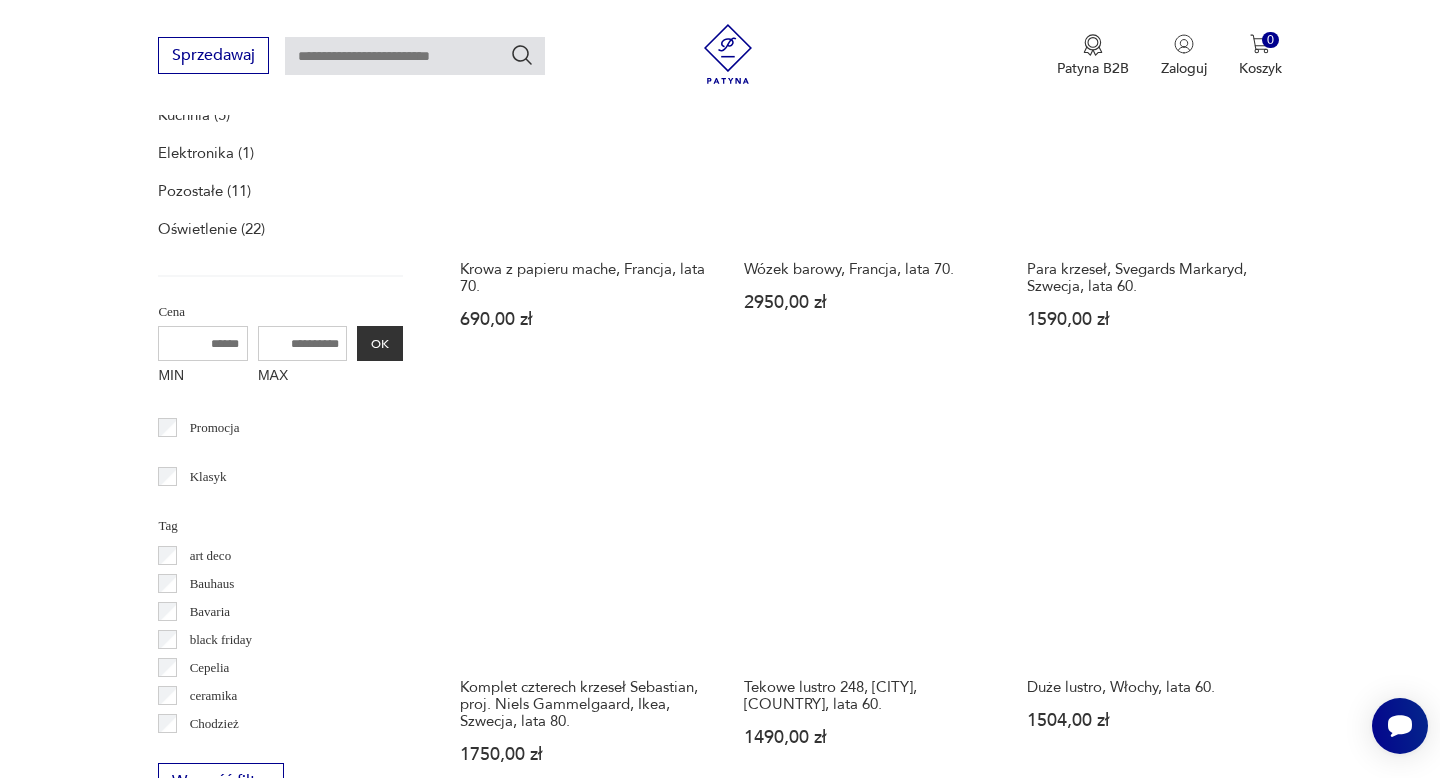 scroll, scrollTop: 799, scrollLeft: 0, axis: vertical 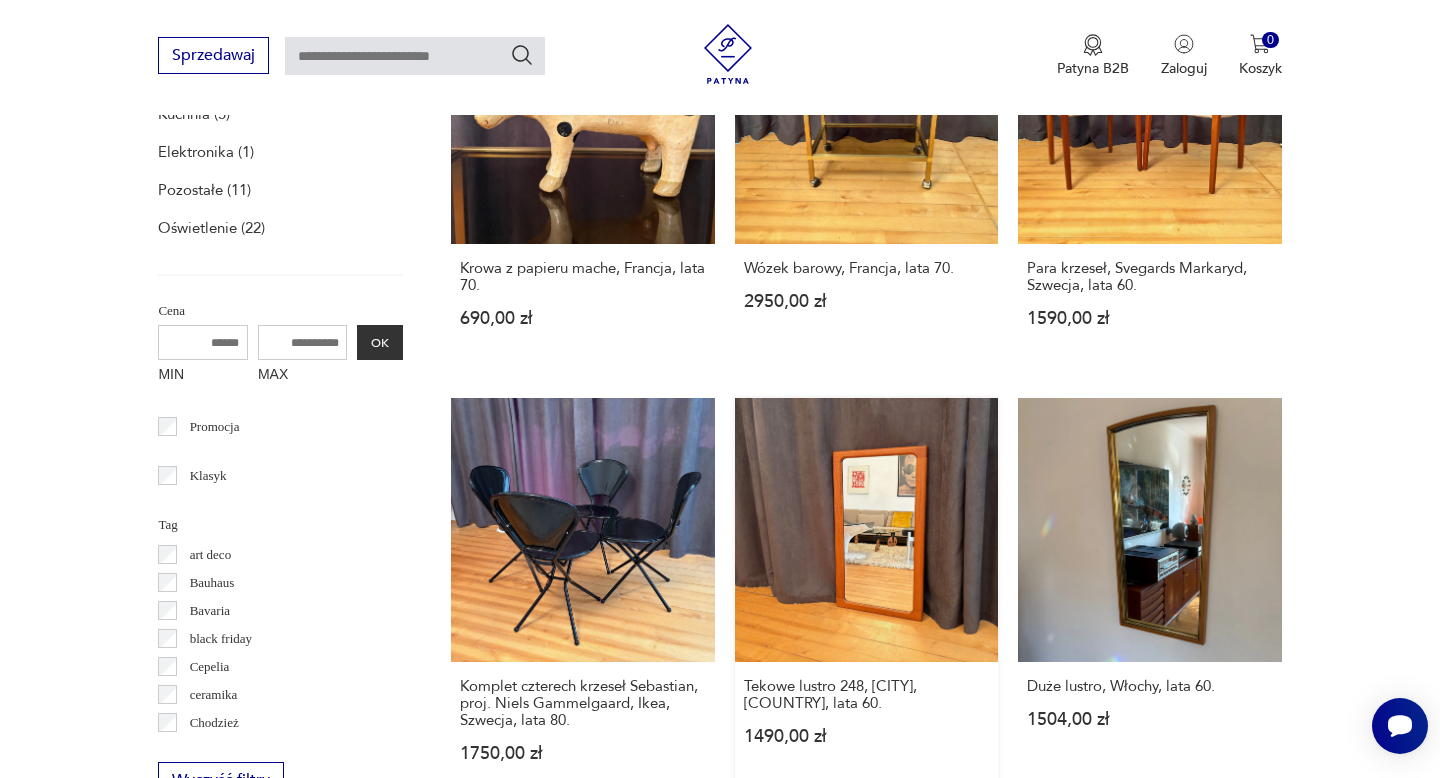 click on "Tekowe lustro 248, Silkeborg, Dania, lata 60. 1490,00 zł" at bounding box center [866, 599] 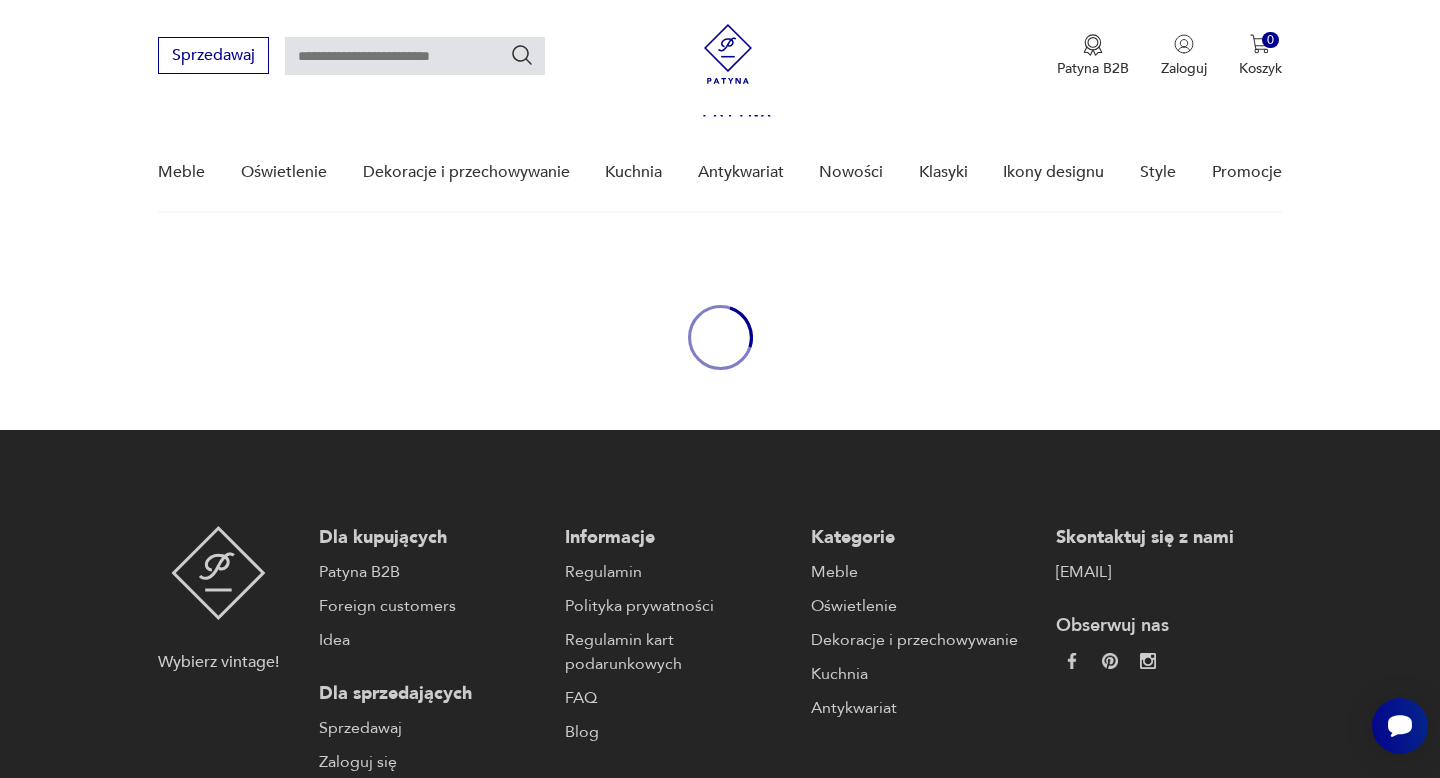 scroll, scrollTop: 0, scrollLeft: 0, axis: both 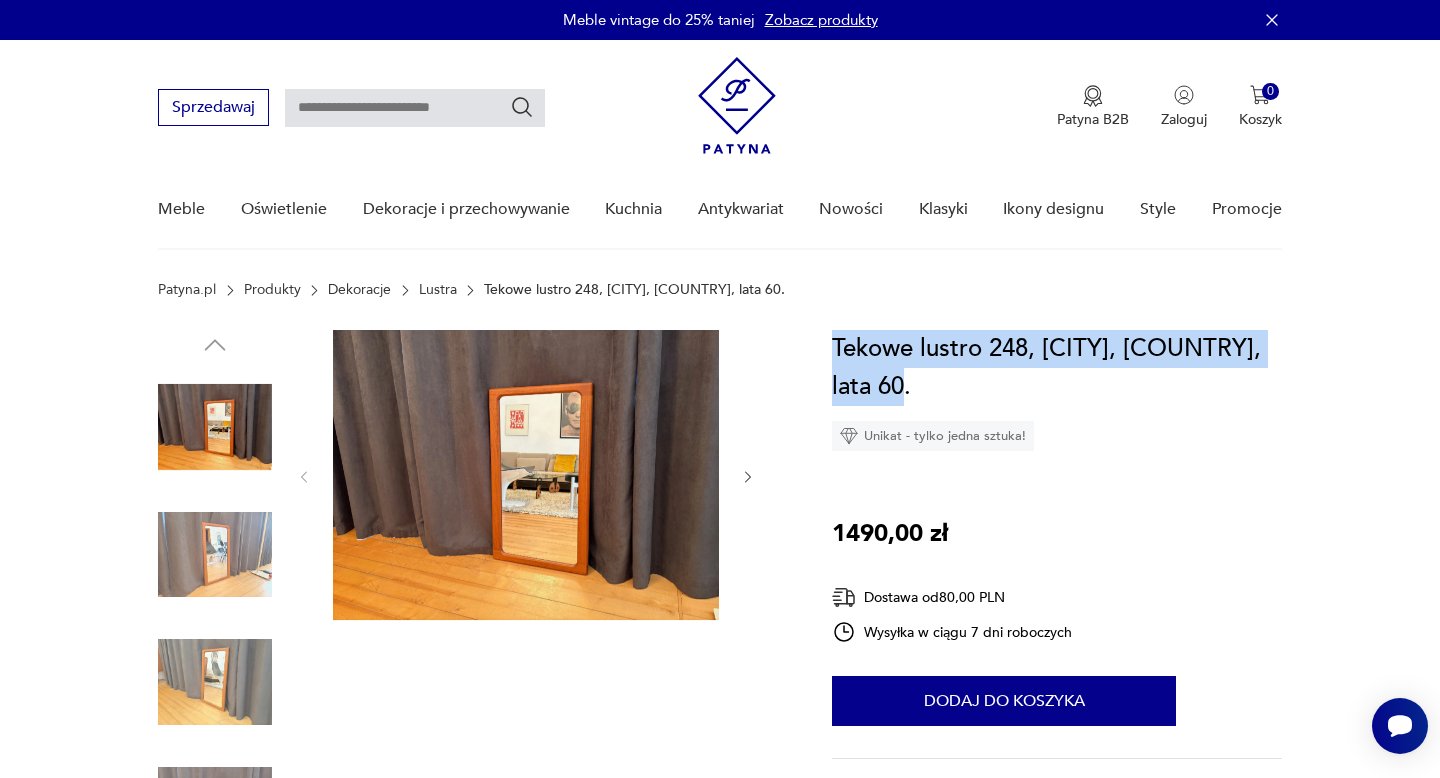 drag, startPoint x: 878, startPoint y: 395, endPoint x: 834, endPoint y: 350, distance: 62.936478 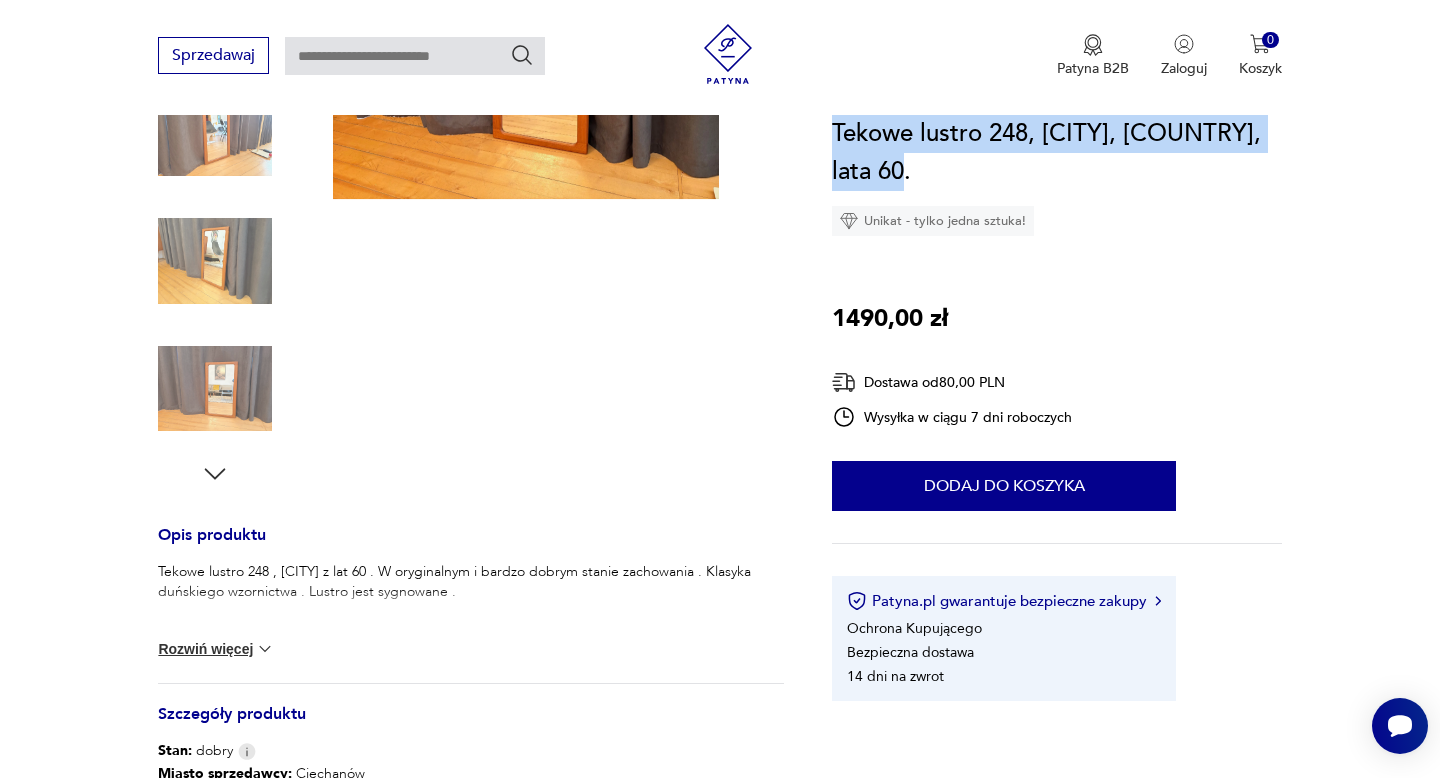 scroll, scrollTop: 442, scrollLeft: 0, axis: vertical 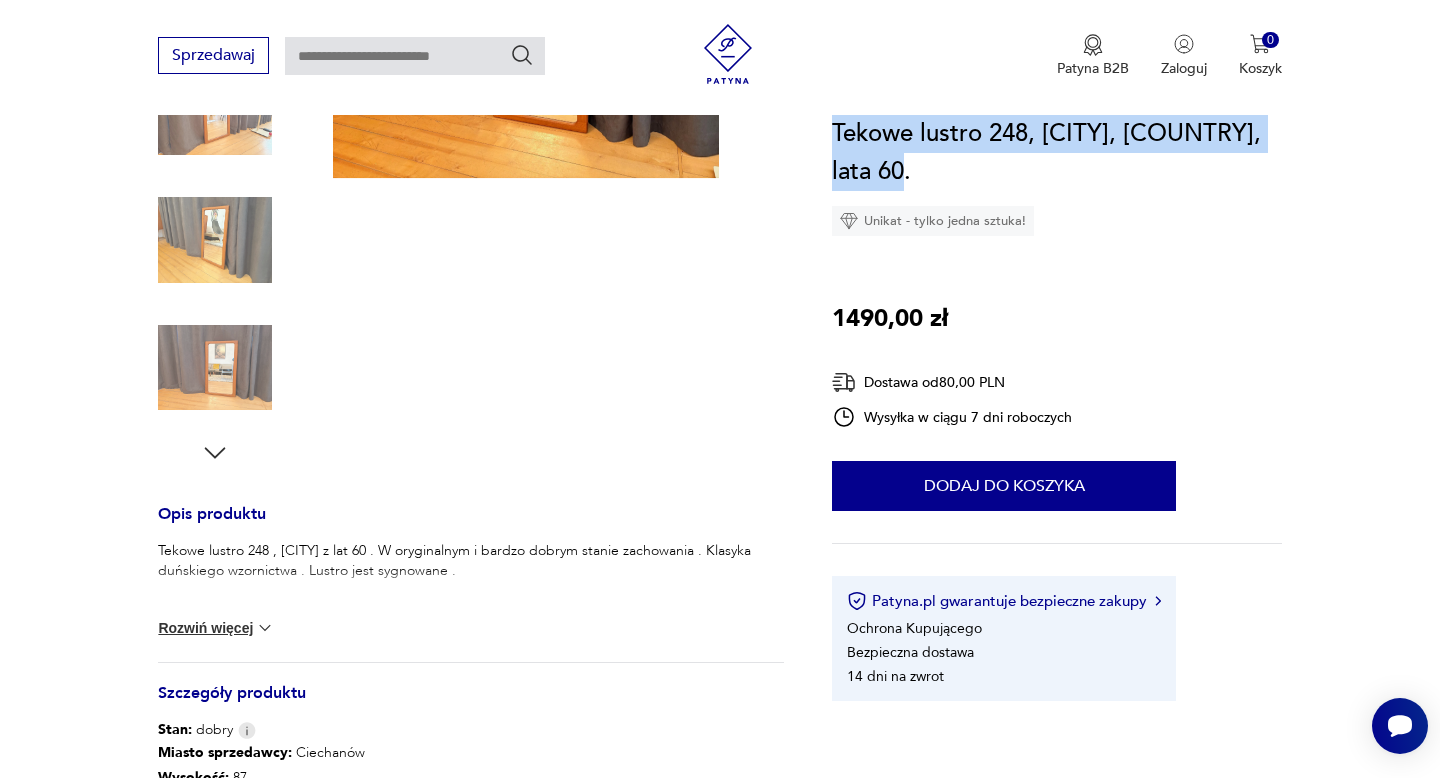 drag, startPoint x: 461, startPoint y: 576, endPoint x: 157, endPoint y: 554, distance: 304.795 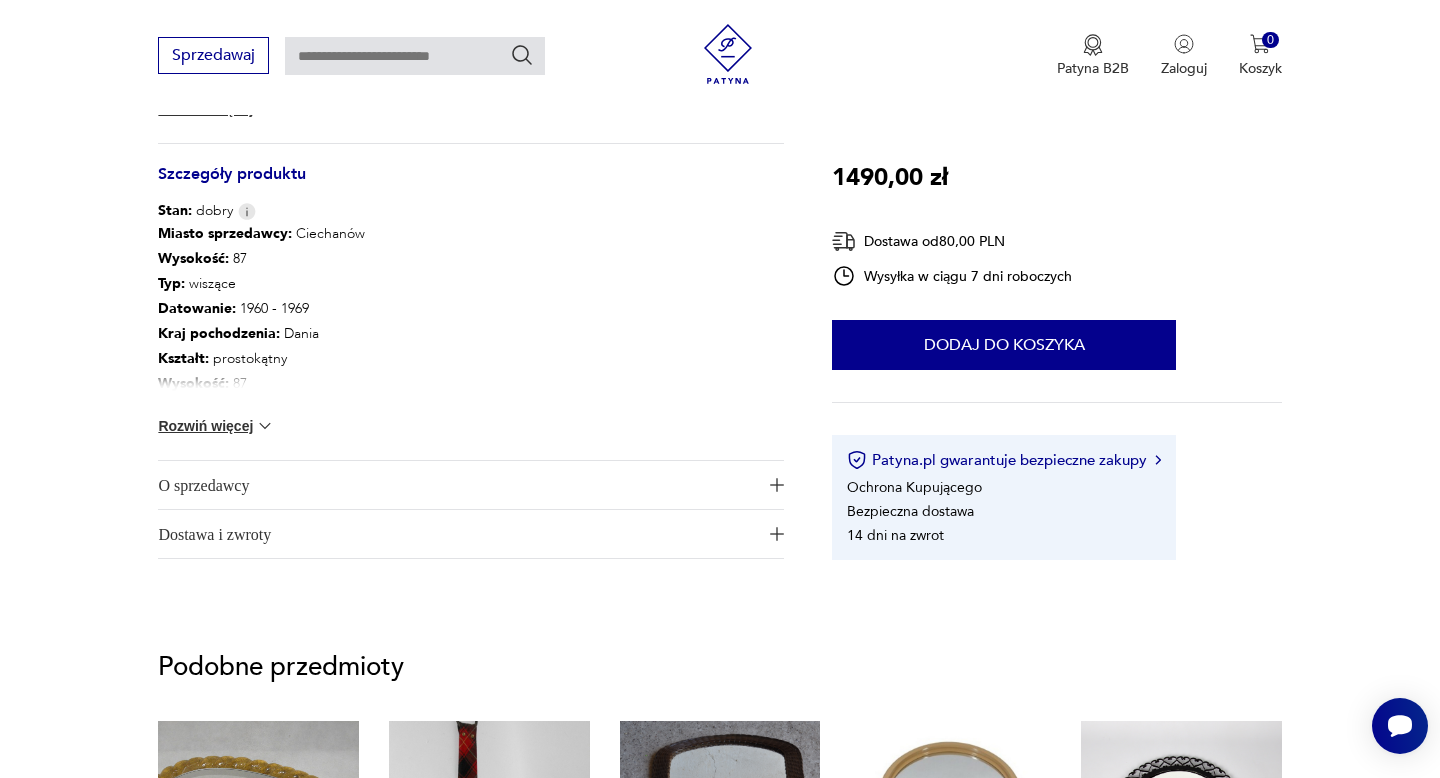 click at bounding box center (265, 426) 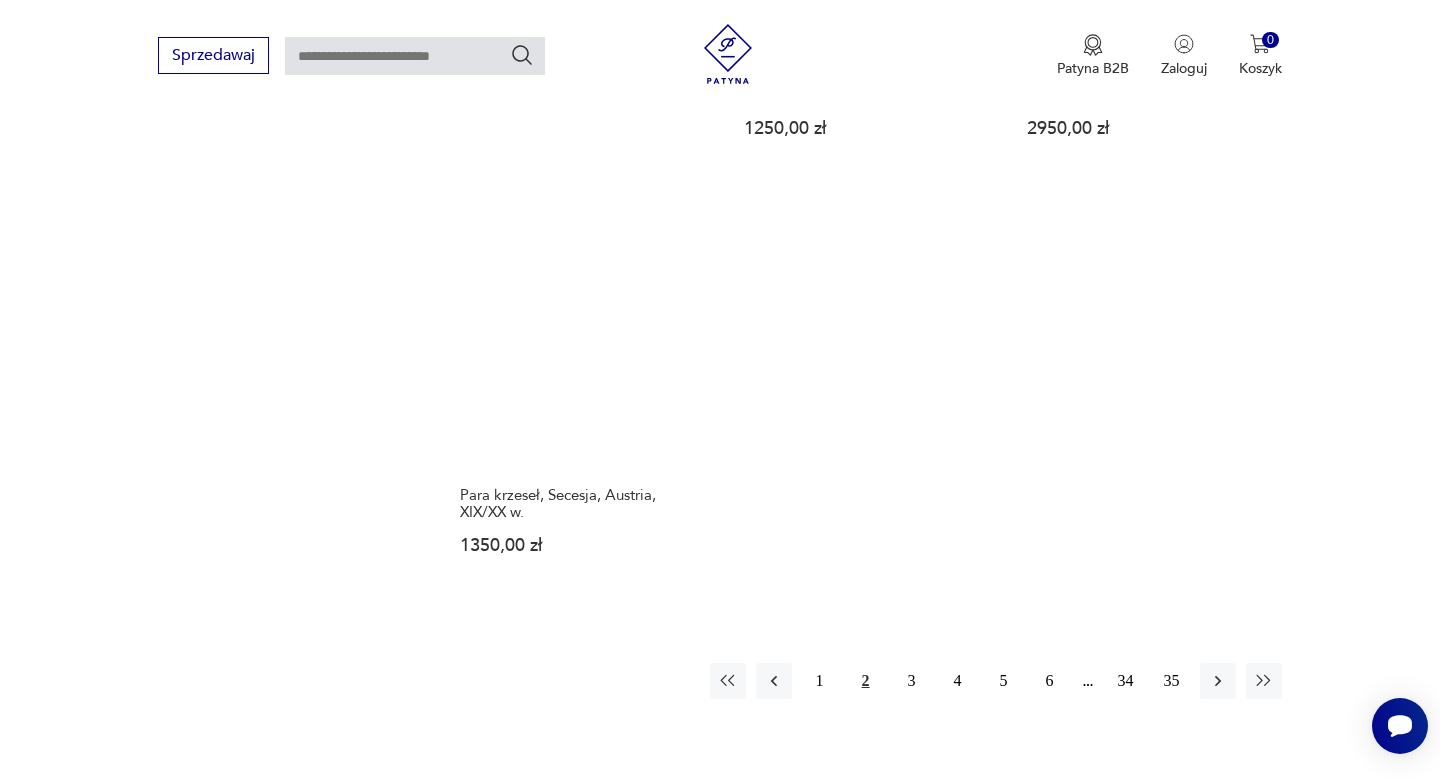 scroll, scrollTop: 2721, scrollLeft: 0, axis: vertical 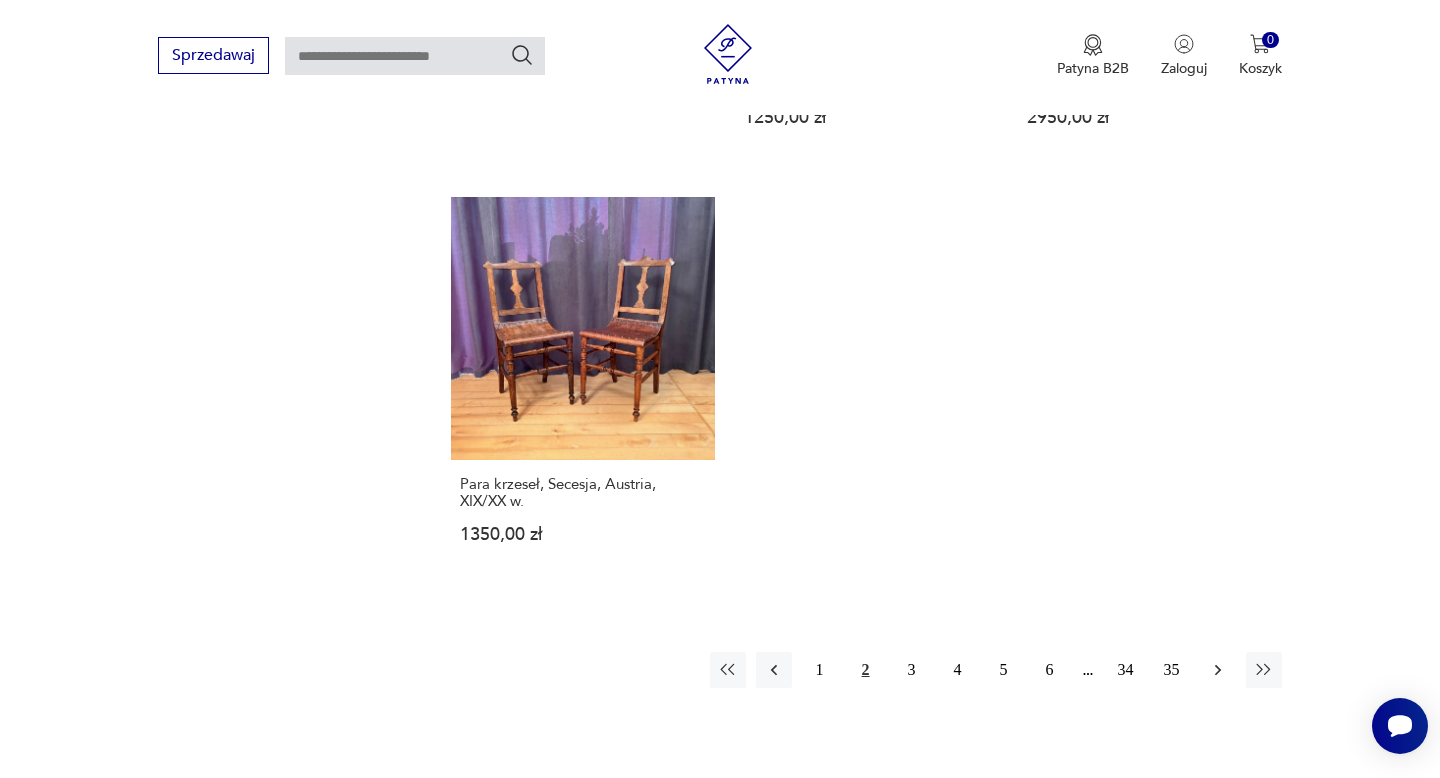 click 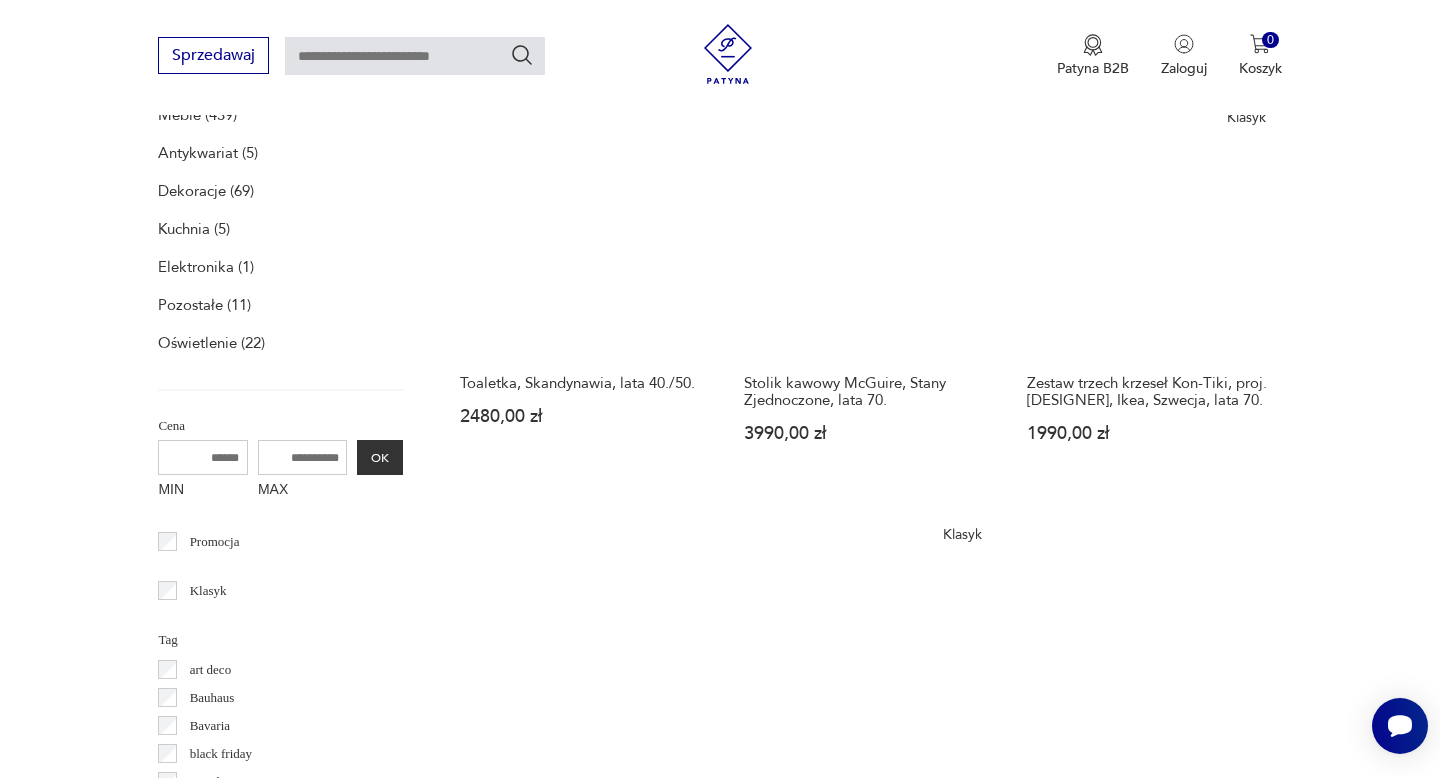 scroll, scrollTop: 685, scrollLeft: 0, axis: vertical 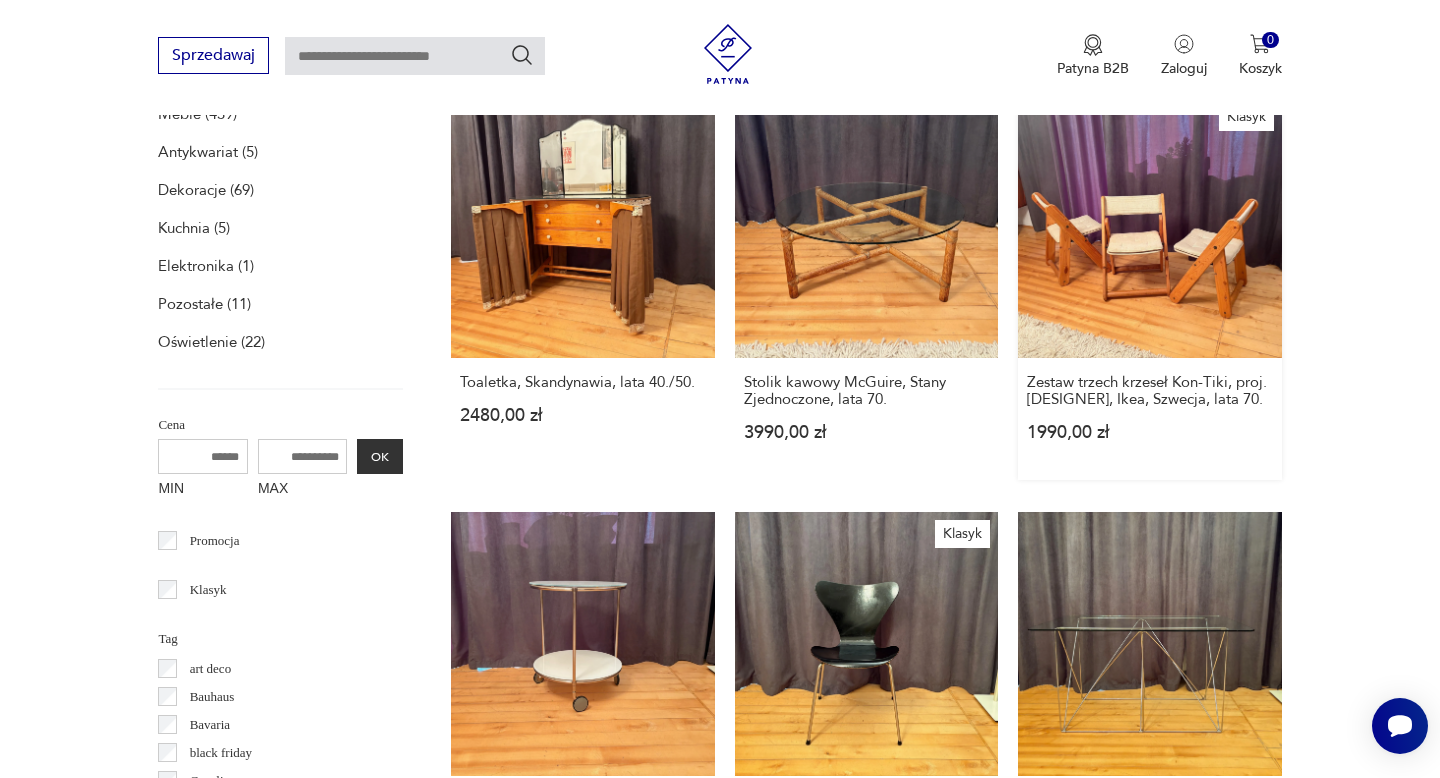 click on "Klasyk Zestaw trzech krzeseł Kon-Tiki, proj. Gillis Lundgren, Ikea, Szwecja, lata 70. 1990,00 zł" at bounding box center [1149, 287] 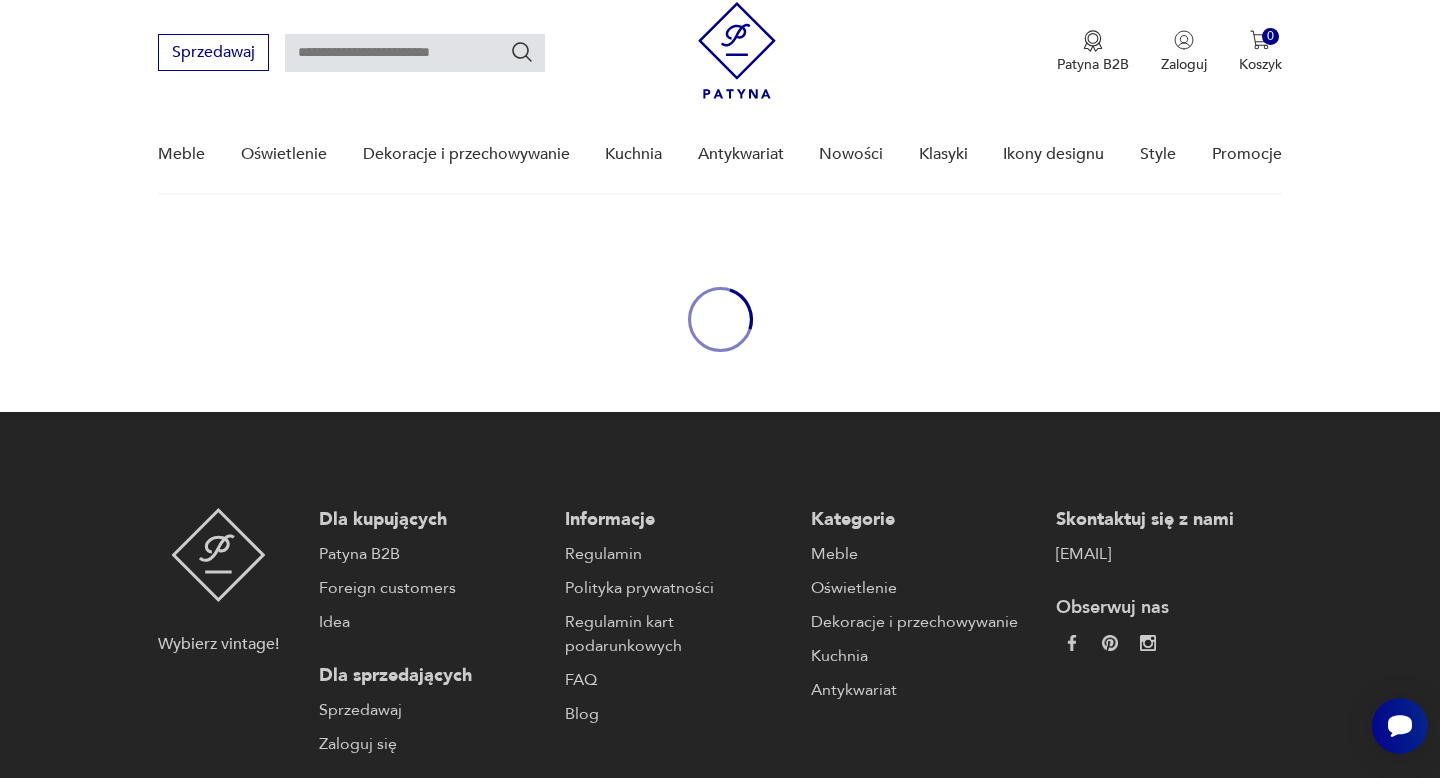 scroll, scrollTop: 0, scrollLeft: 0, axis: both 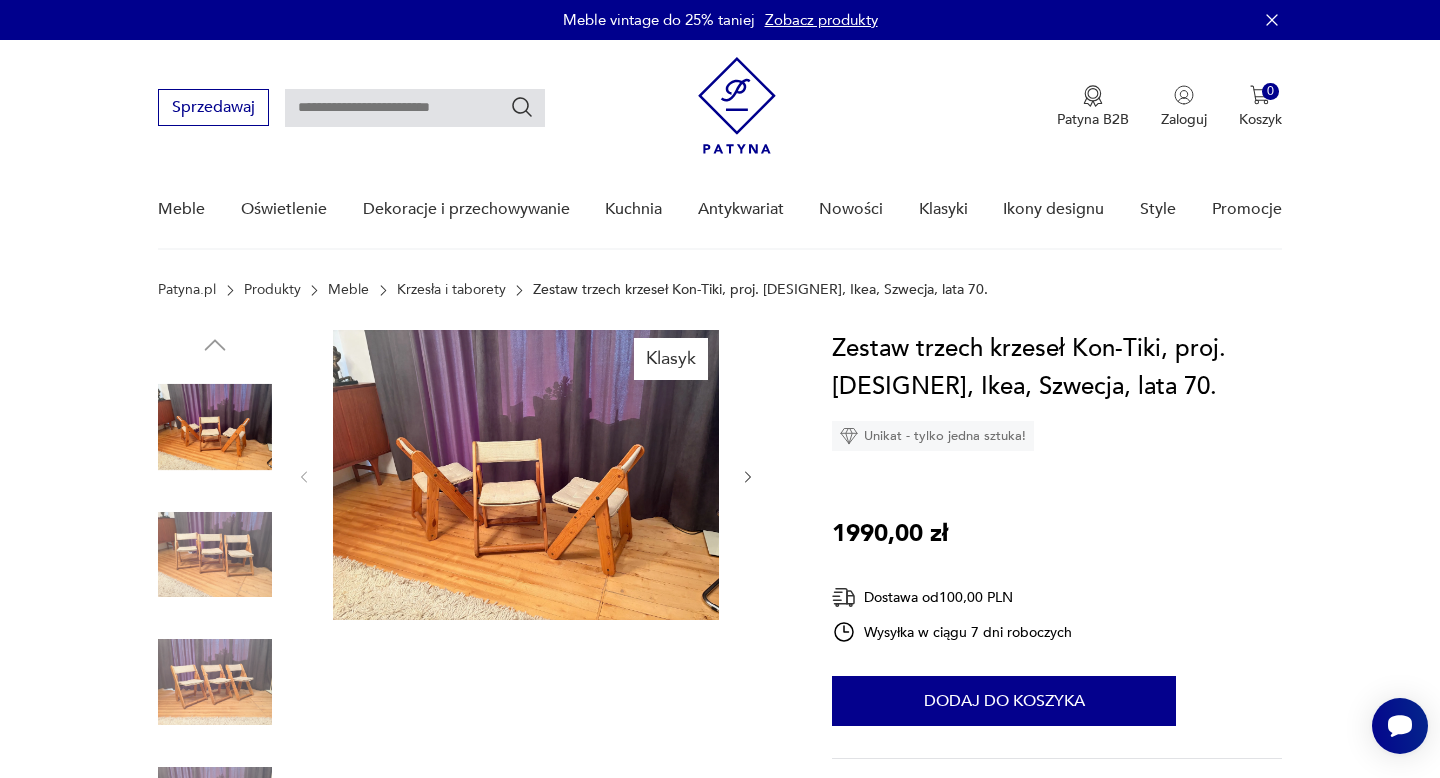 drag, startPoint x: 899, startPoint y: 362, endPoint x: 826, endPoint y: 352, distance: 73.68175 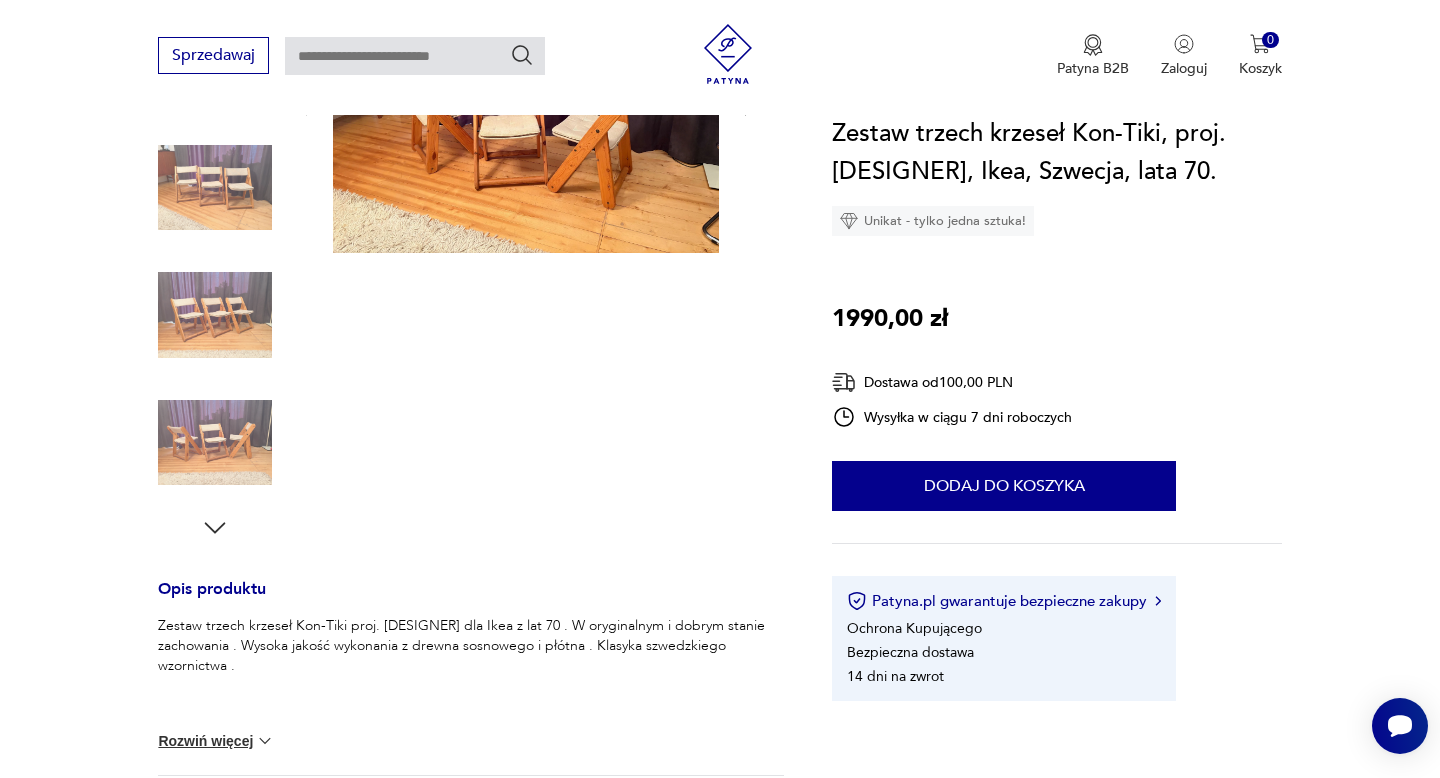 scroll, scrollTop: 427, scrollLeft: 0, axis: vertical 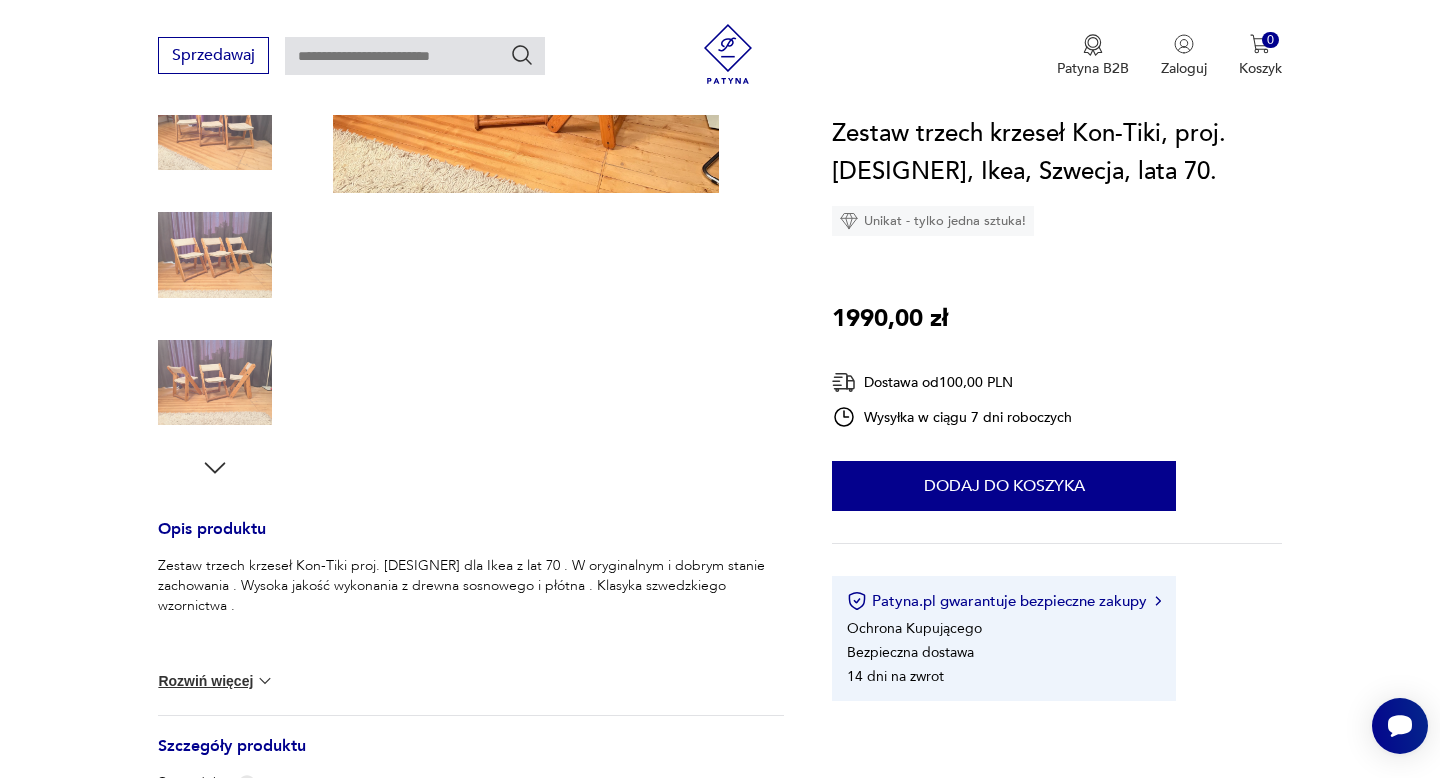 drag, startPoint x: 241, startPoint y: 608, endPoint x: 158, endPoint y: 572, distance: 90.47099 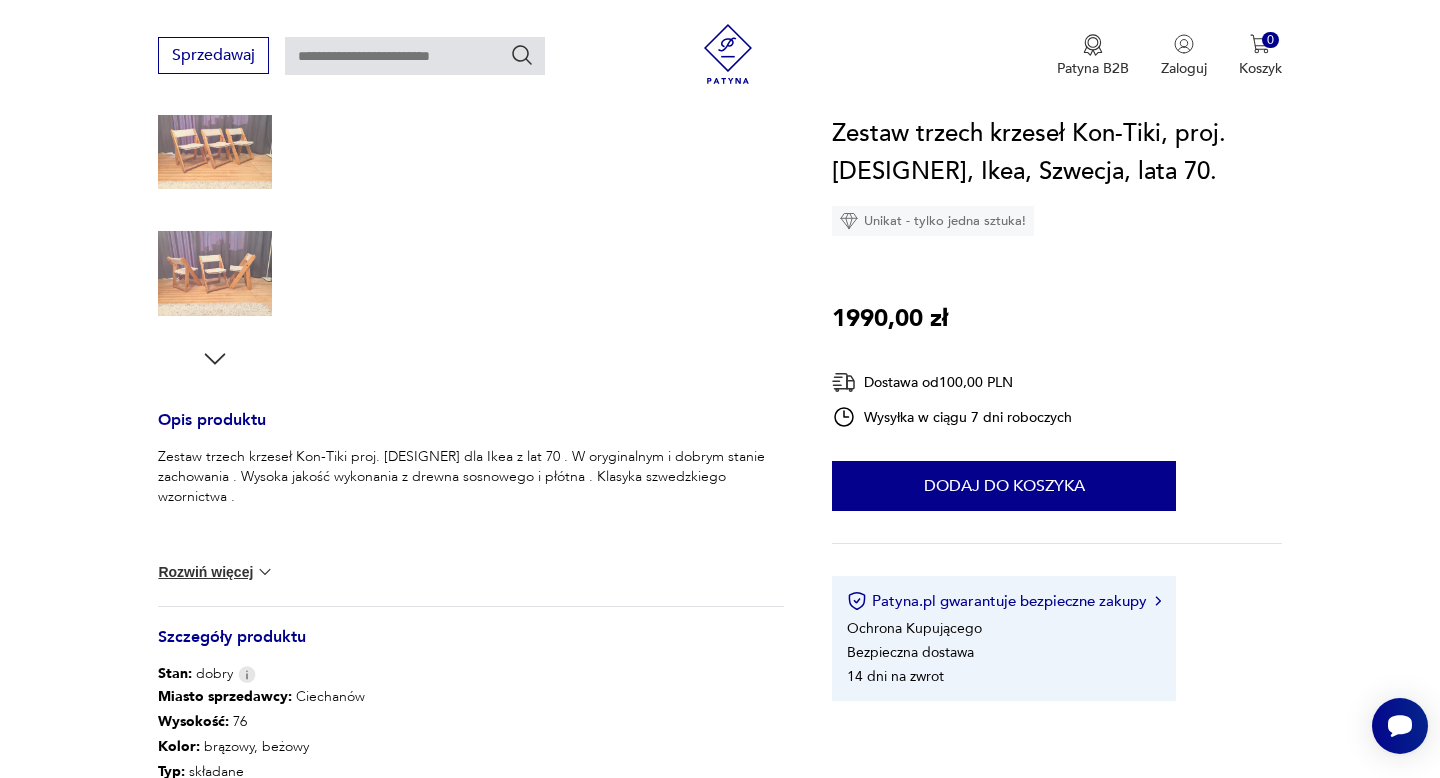 scroll, scrollTop: 903, scrollLeft: 0, axis: vertical 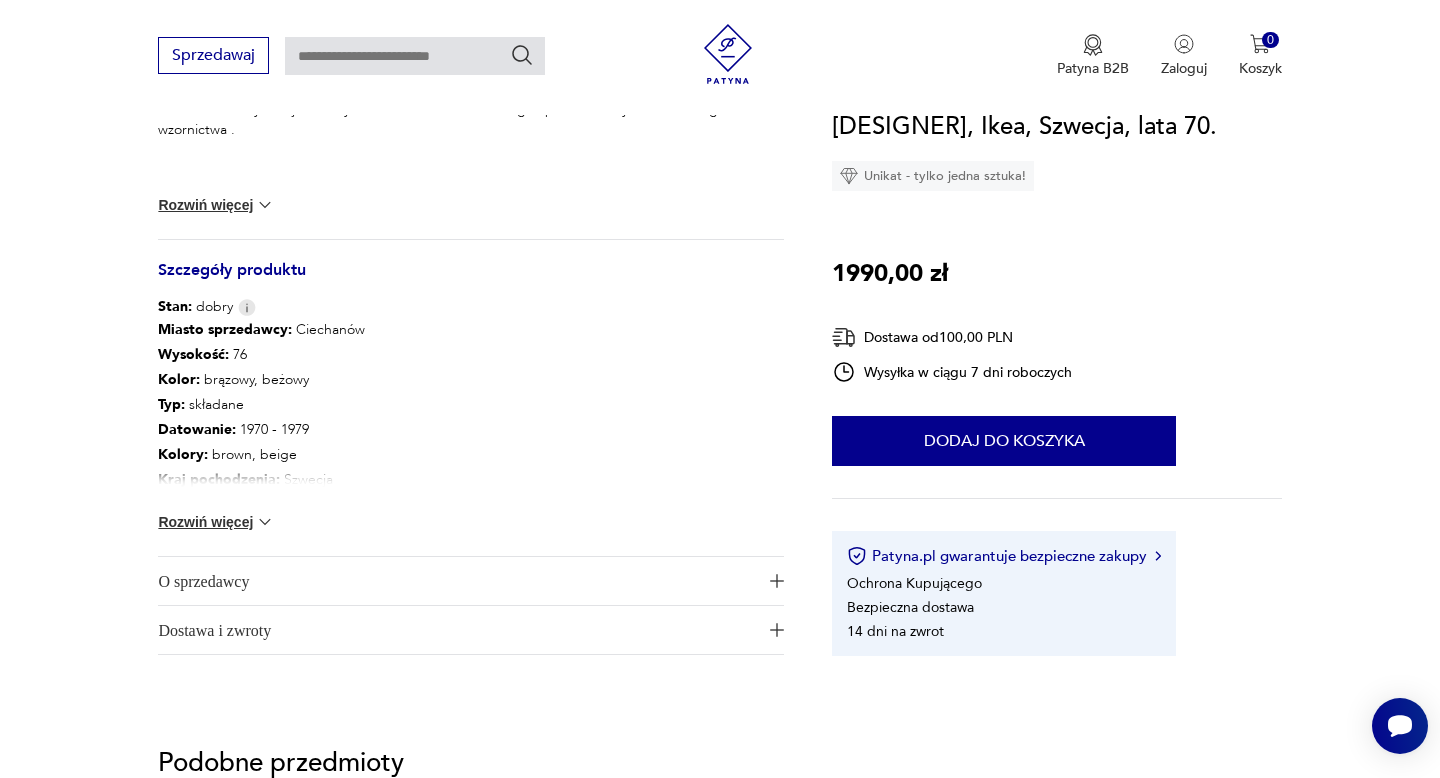 click at bounding box center (265, 522) 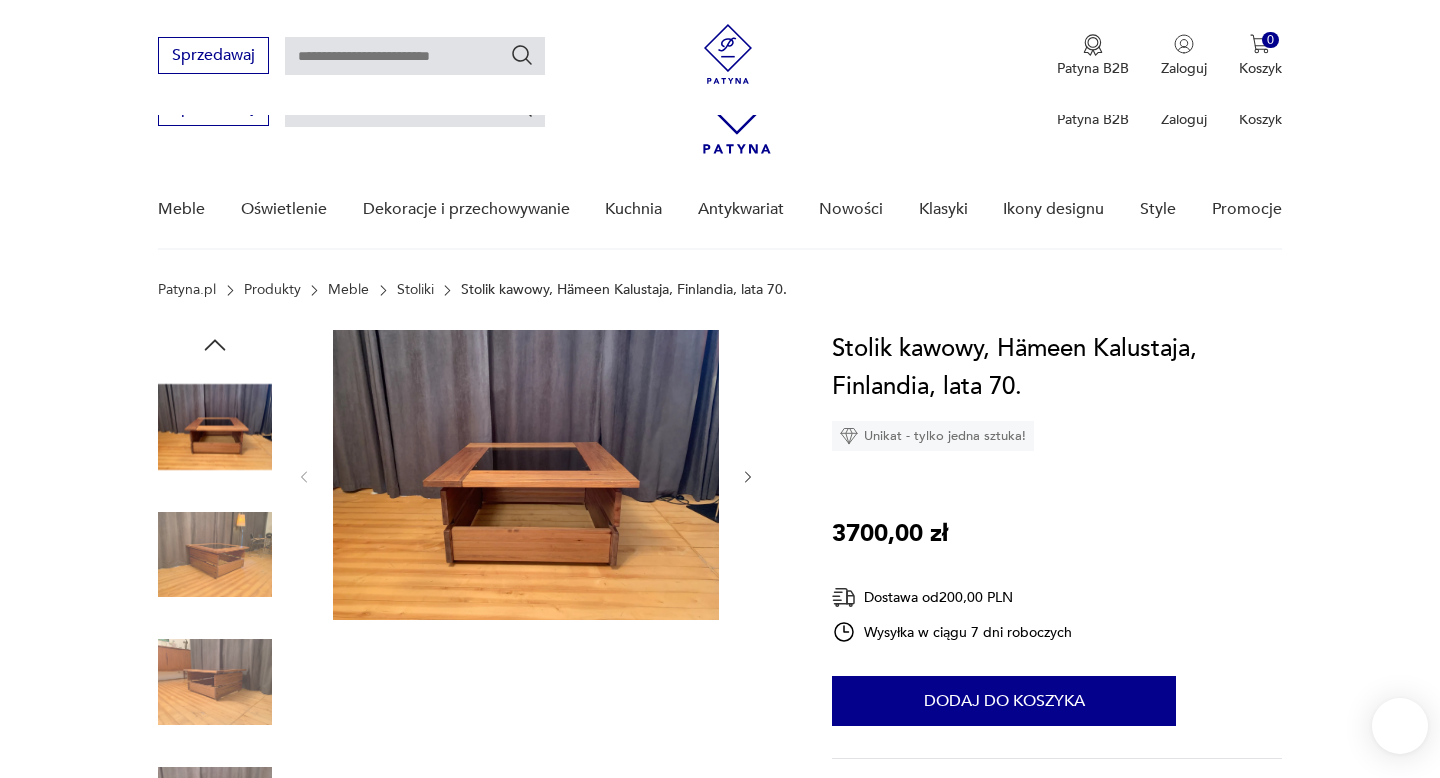 scroll, scrollTop: 951, scrollLeft: 0, axis: vertical 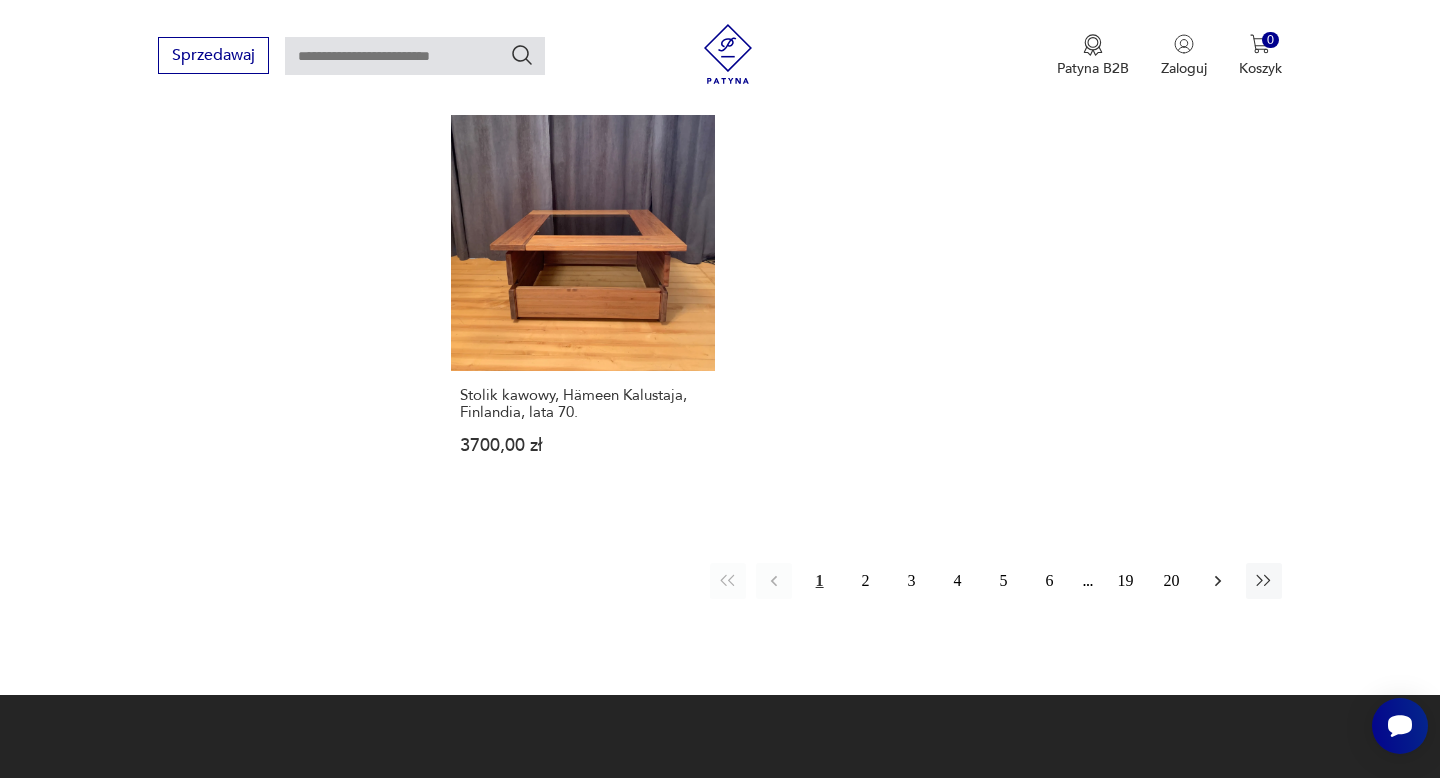 click 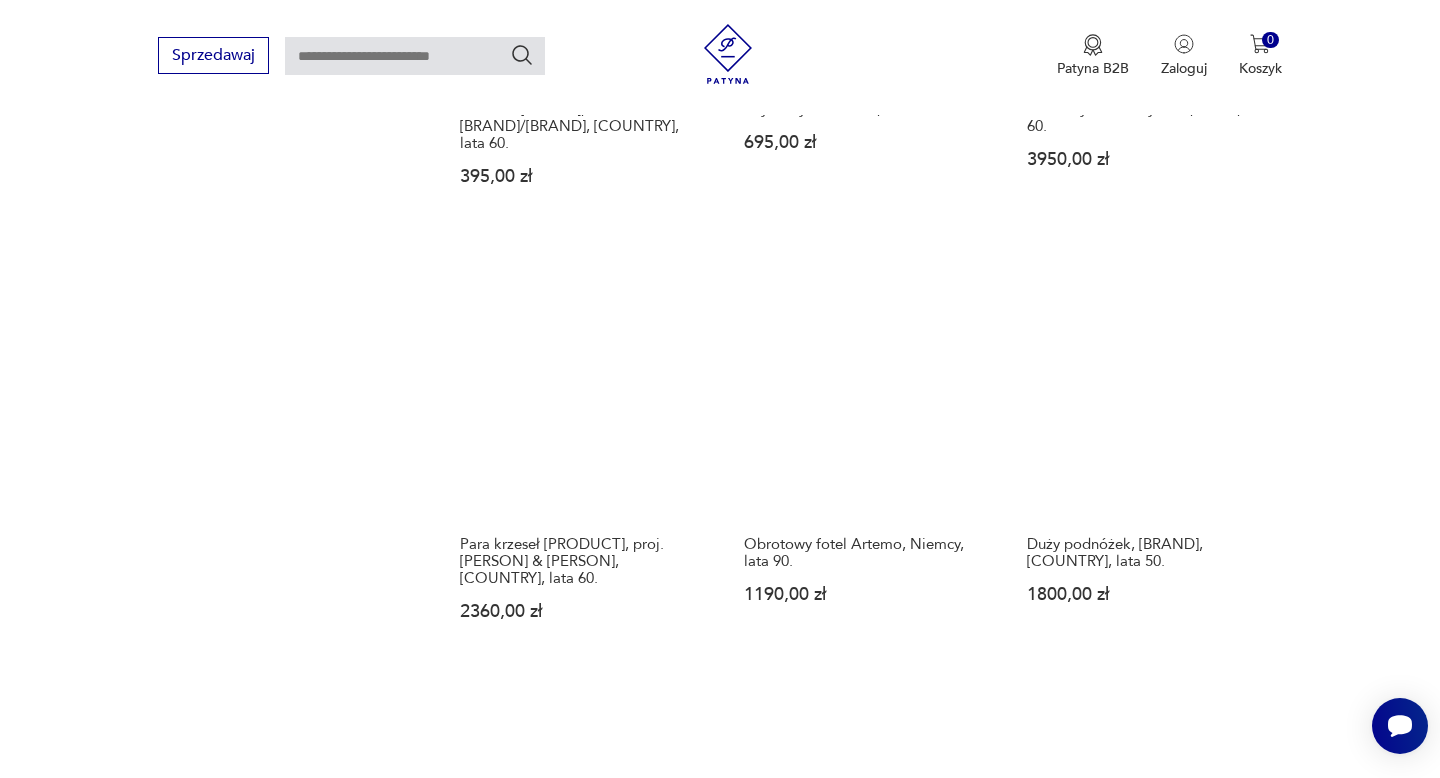 scroll, scrollTop: 1802, scrollLeft: 0, axis: vertical 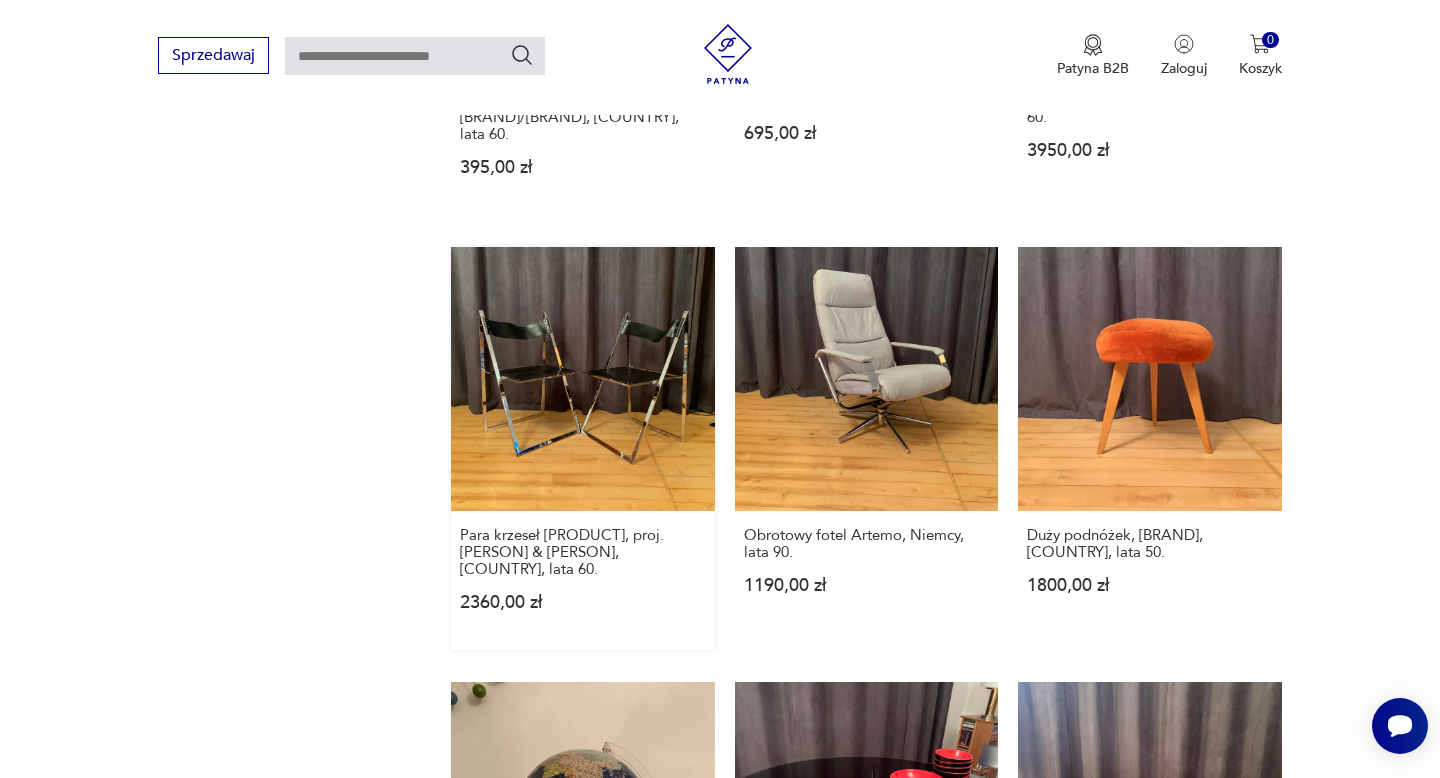 click on "Para krzeseł [PRODUCT], proj. [PERSON] & [PERSON], [COUNTRY], lata 60. 2360,00 zł" at bounding box center [582, 448] 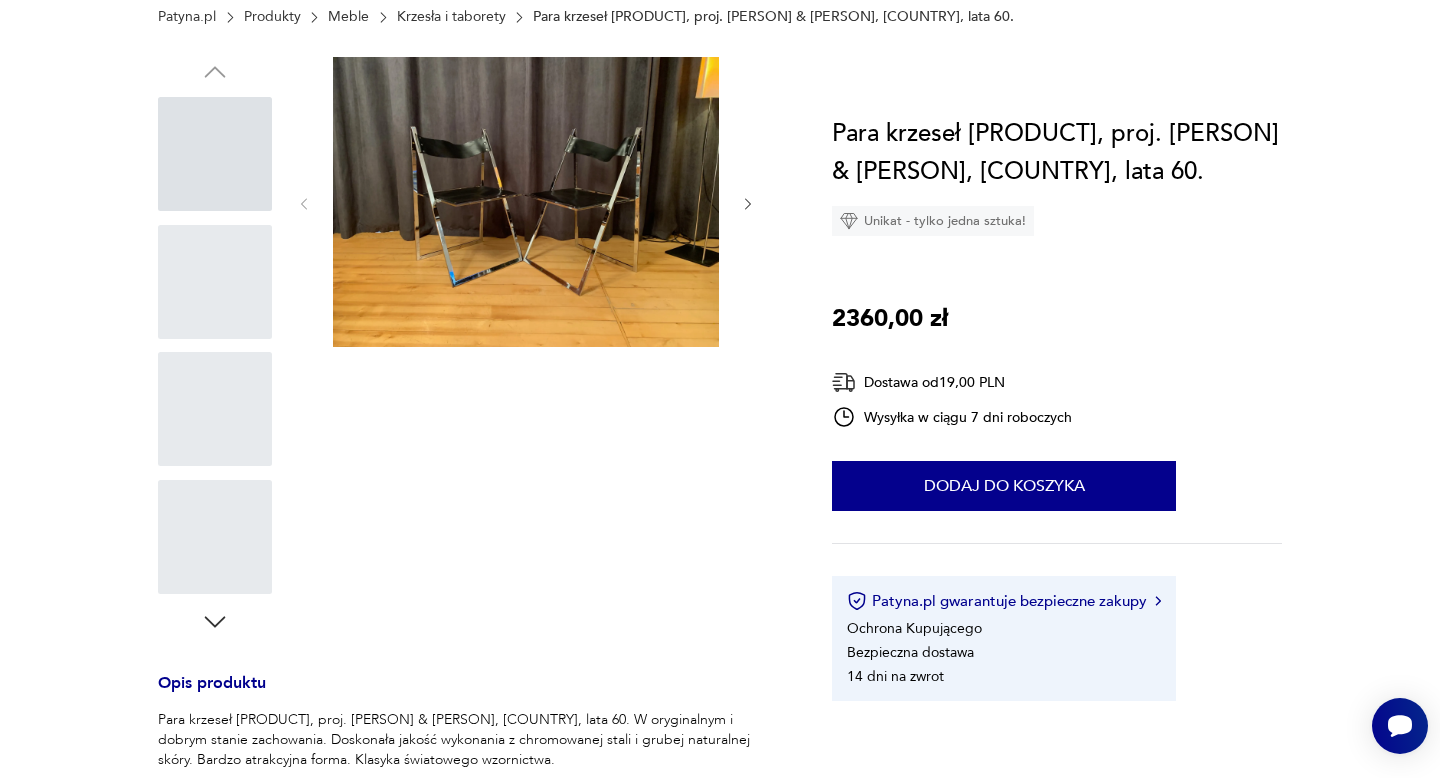 scroll, scrollTop: 0, scrollLeft: 0, axis: both 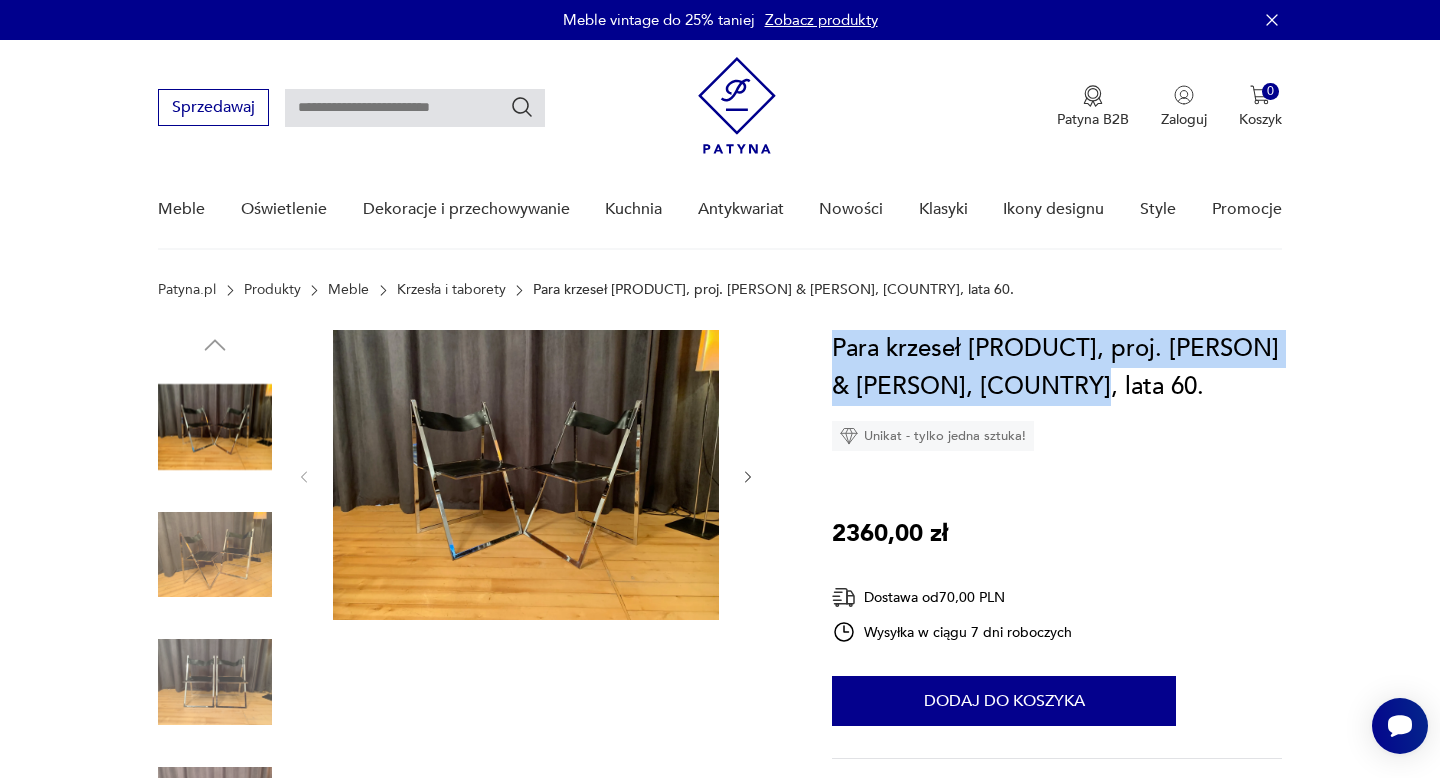 drag, startPoint x: 1096, startPoint y: 390, endPoint x: 819, endPoint y: 355, distance: 279.20242 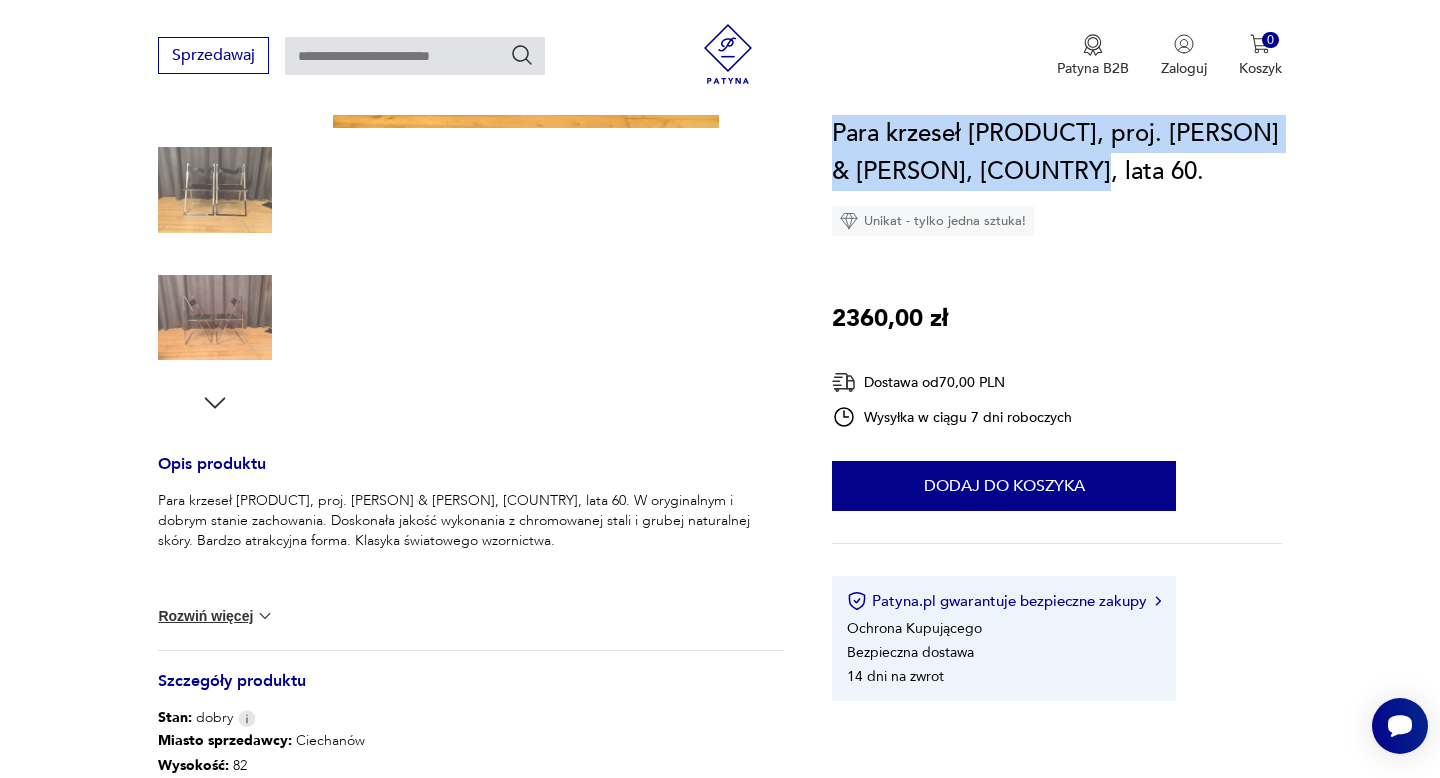 scroll, scrollTop: 494, scrollLeft: 0, axis: vertical 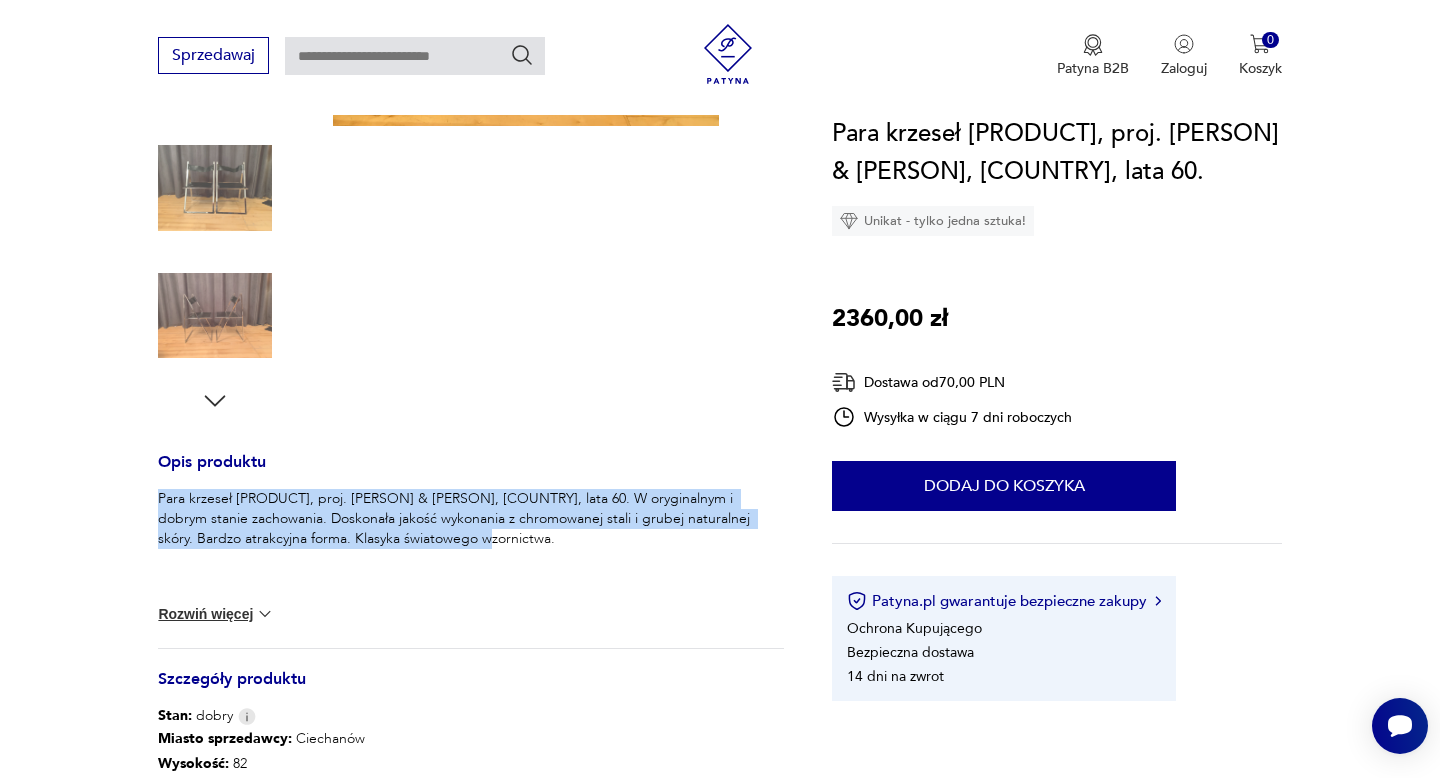 drag, startPoint x: 472, startPoint y: 538, endPoint x: 156, endPoint y: 494, distance: 319.04858 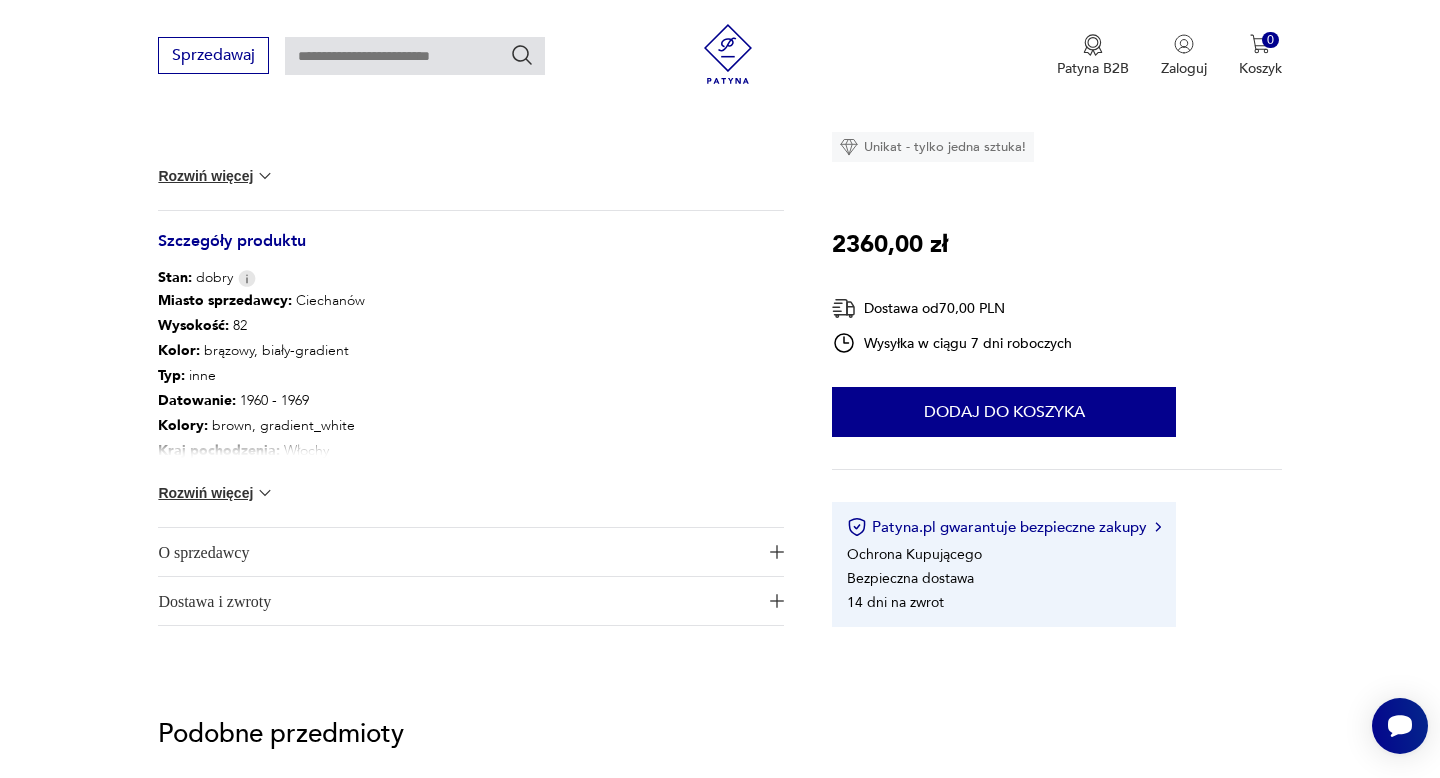 scroll, scrollTop: 946, scrollLeft: 0, axis: vertical 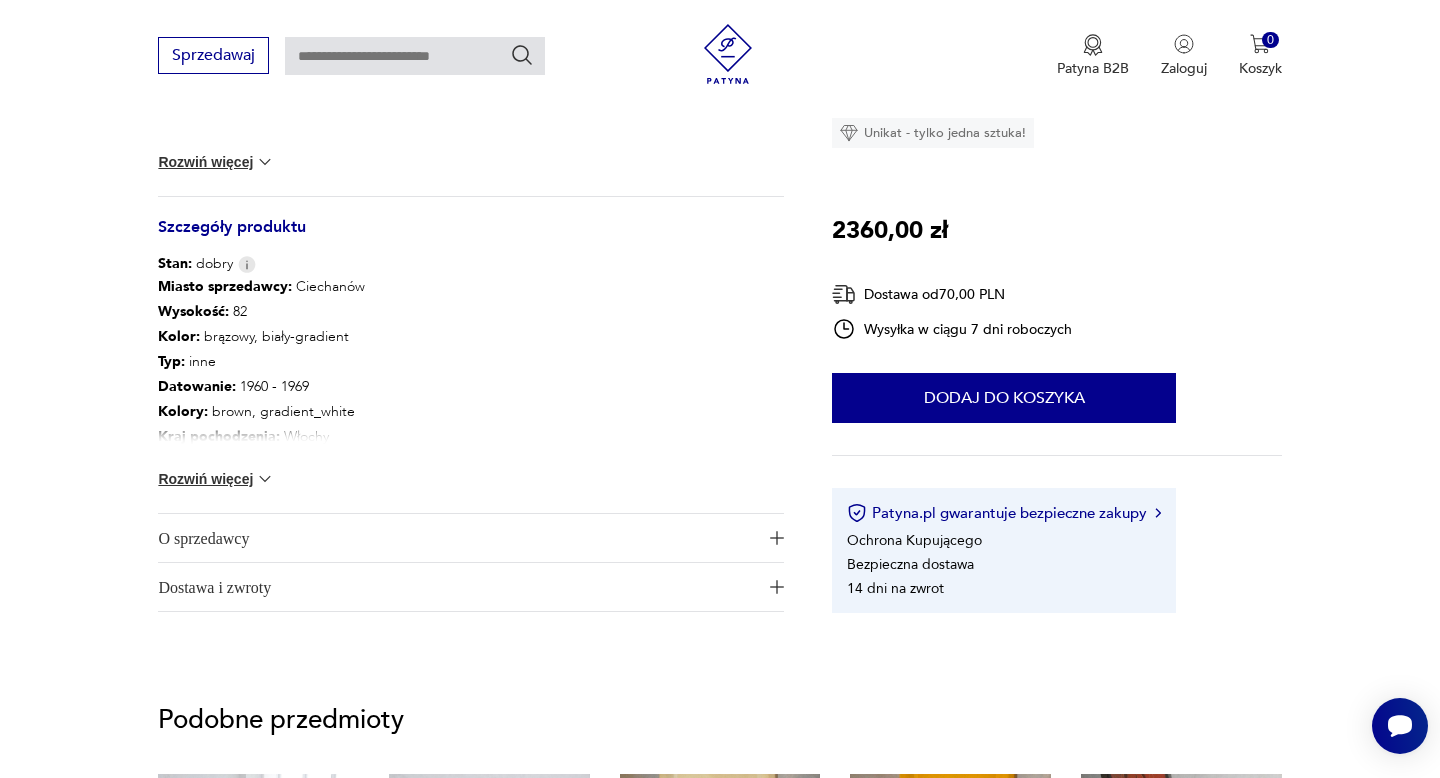 click at bounding box center (265, 479) 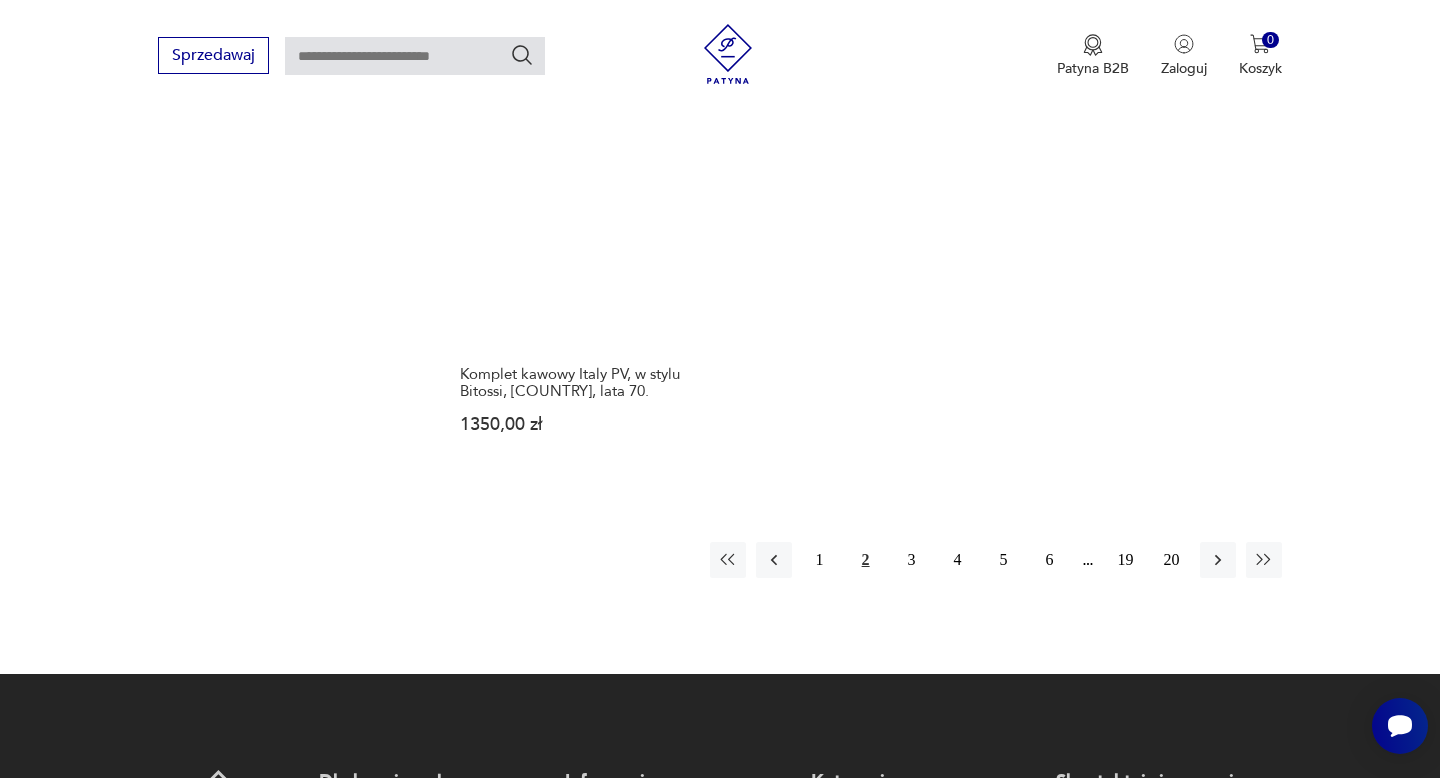scroll, scrollTop: 2818, scrollLeft: 0, axis: vertical 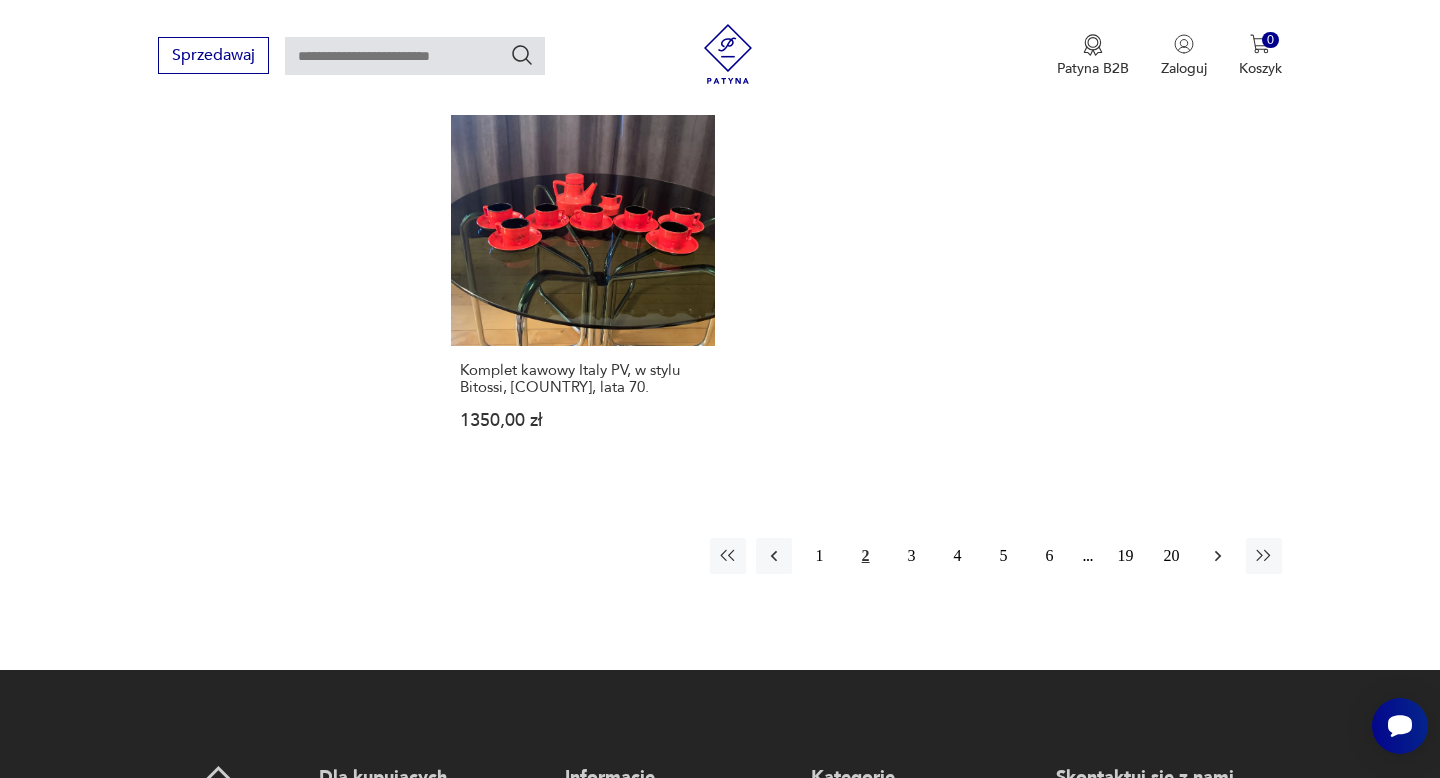 click 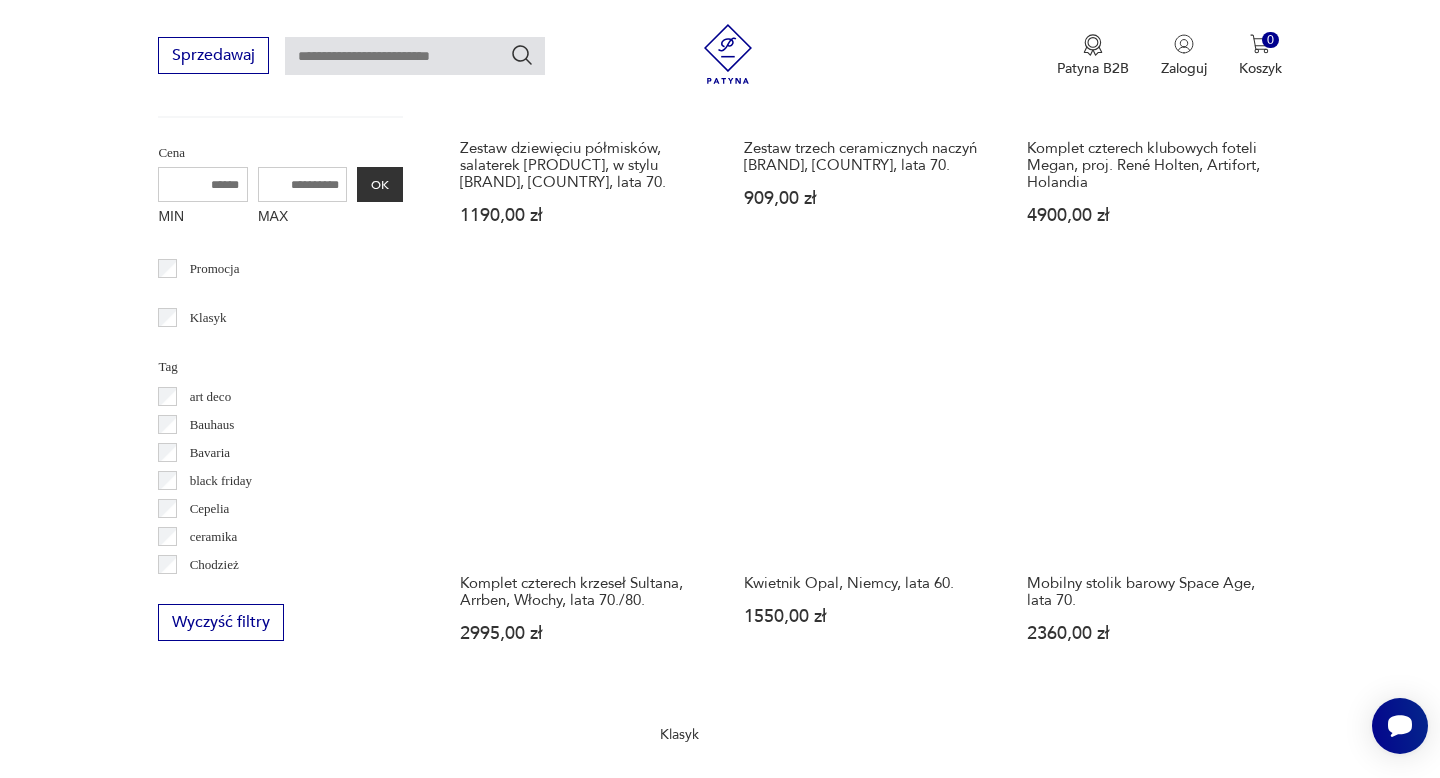 scroll, scrollTop: 918, scrollLeft: 0, axis: vertical 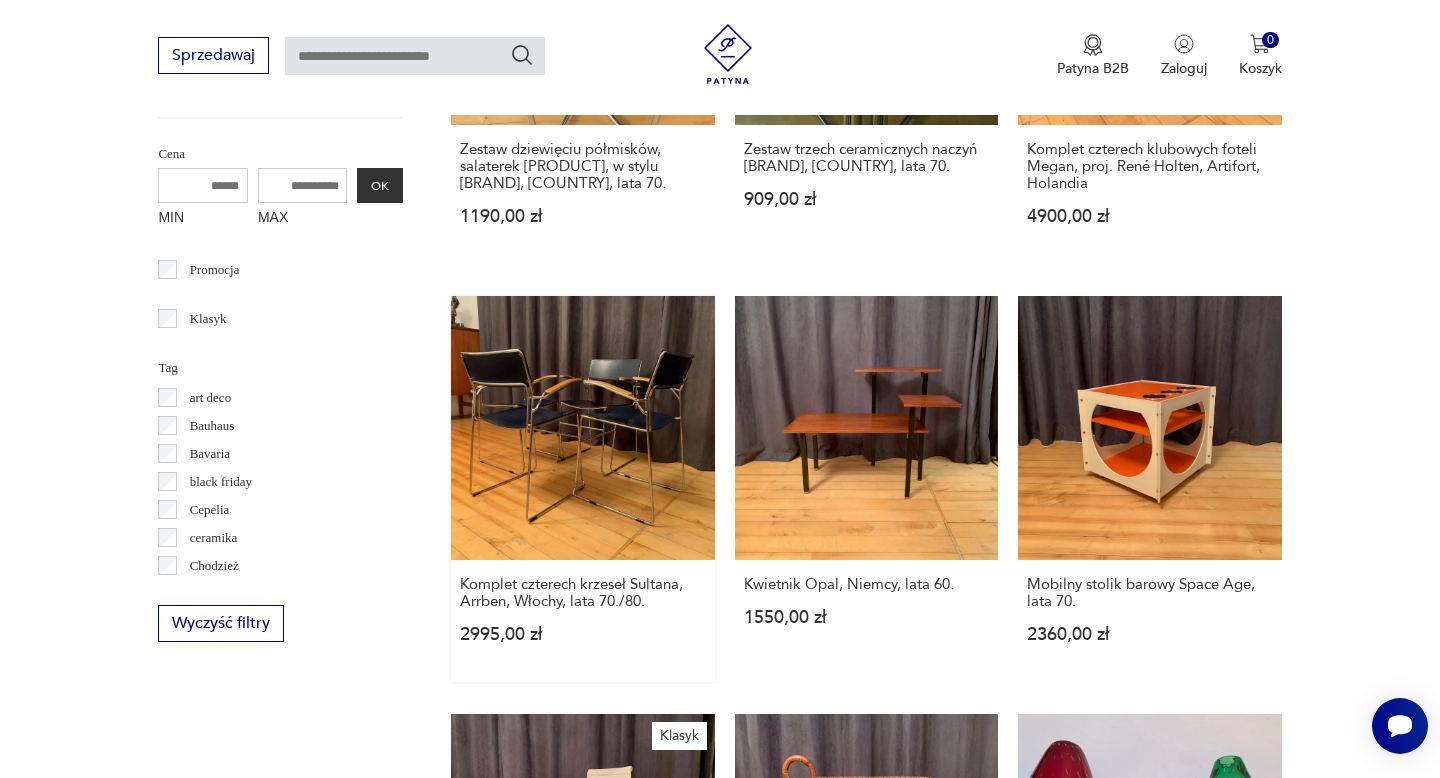 click on "Komplet czterech krzeseł [PRODUCT], [BRAND], [COUNTRY], lata 70./80. 2995,00 zł" at bounding box center [582, 488] 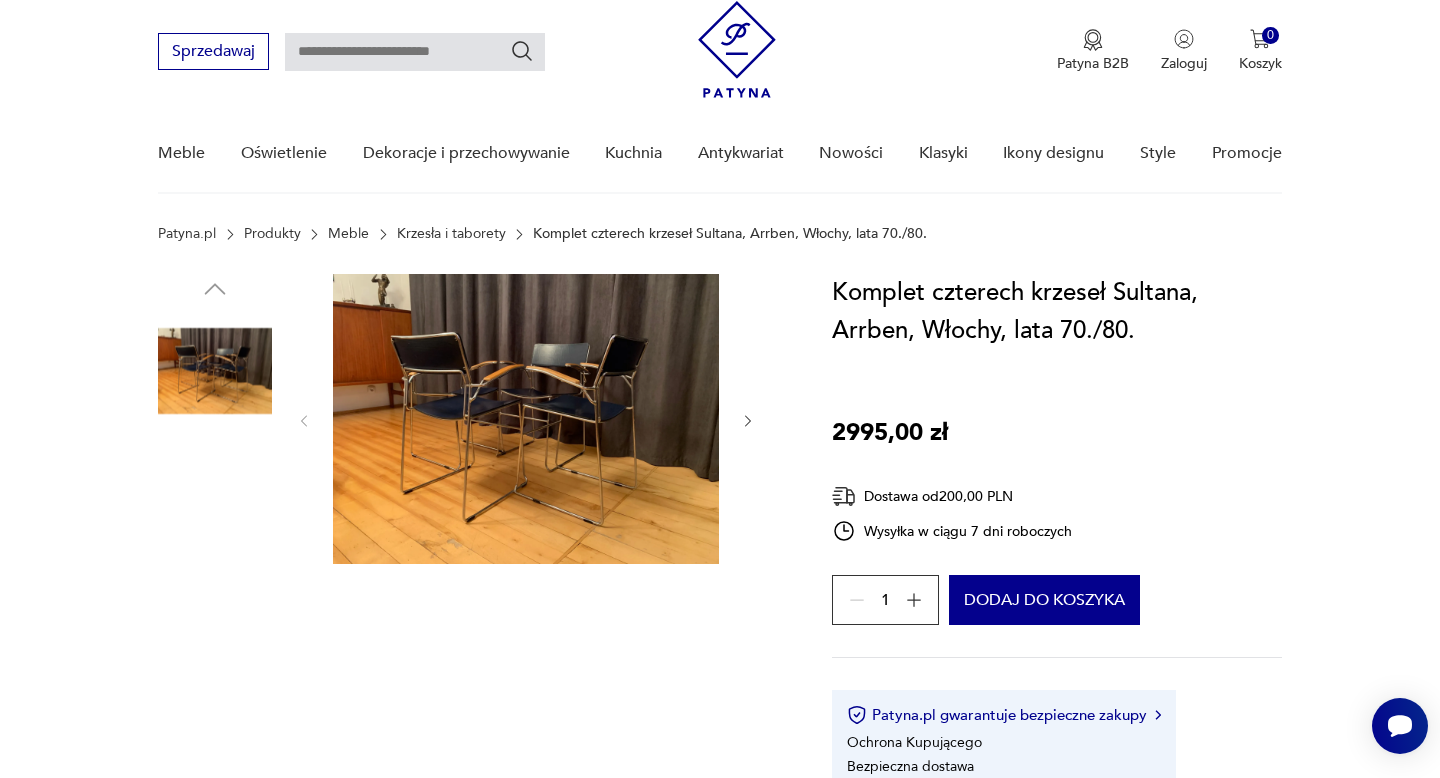 scroll, scrollTop: 58, scrollLeft: 0, axis: vertical 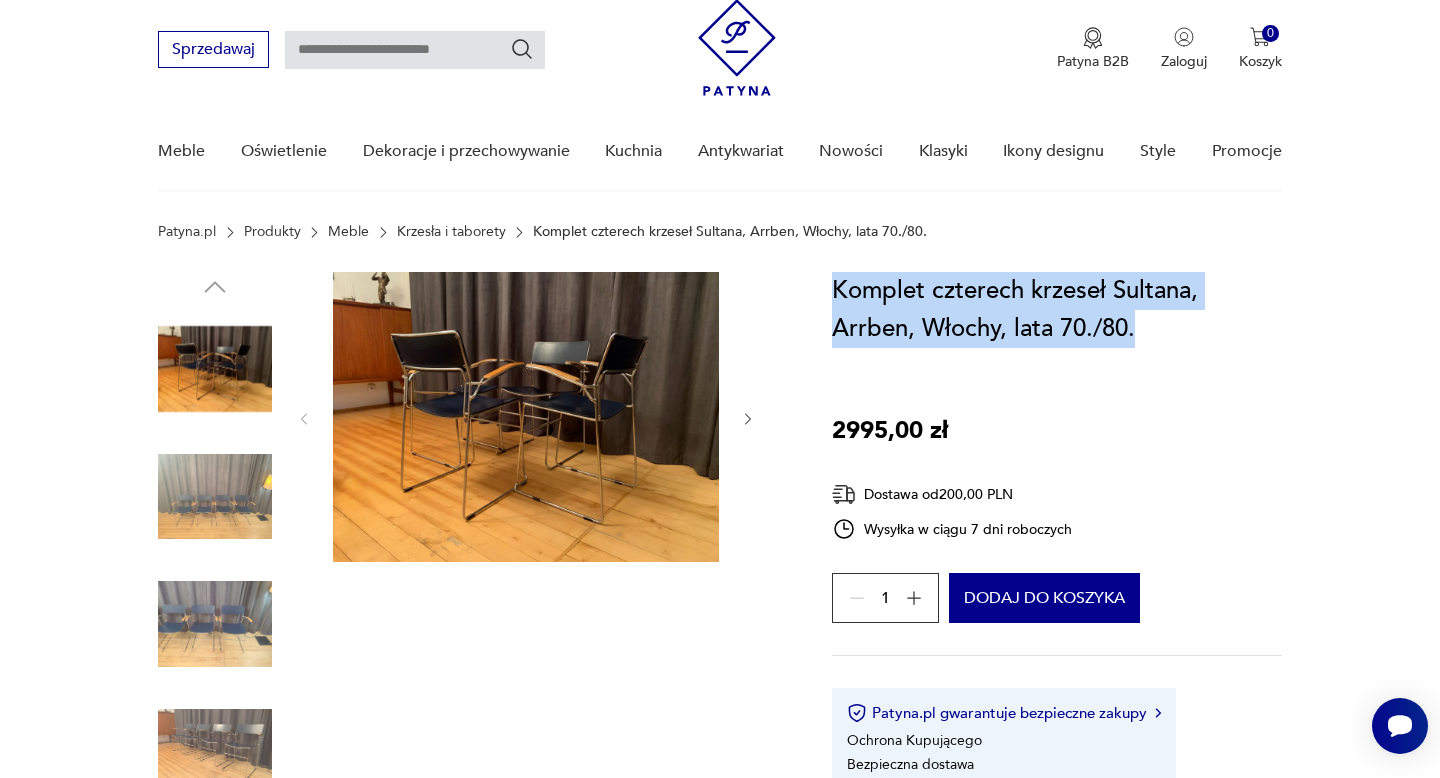 drag, startPoint x: 1149, startPoint y: 326, endPoint x: 835, endPoint y: 295, distance: 315.52655 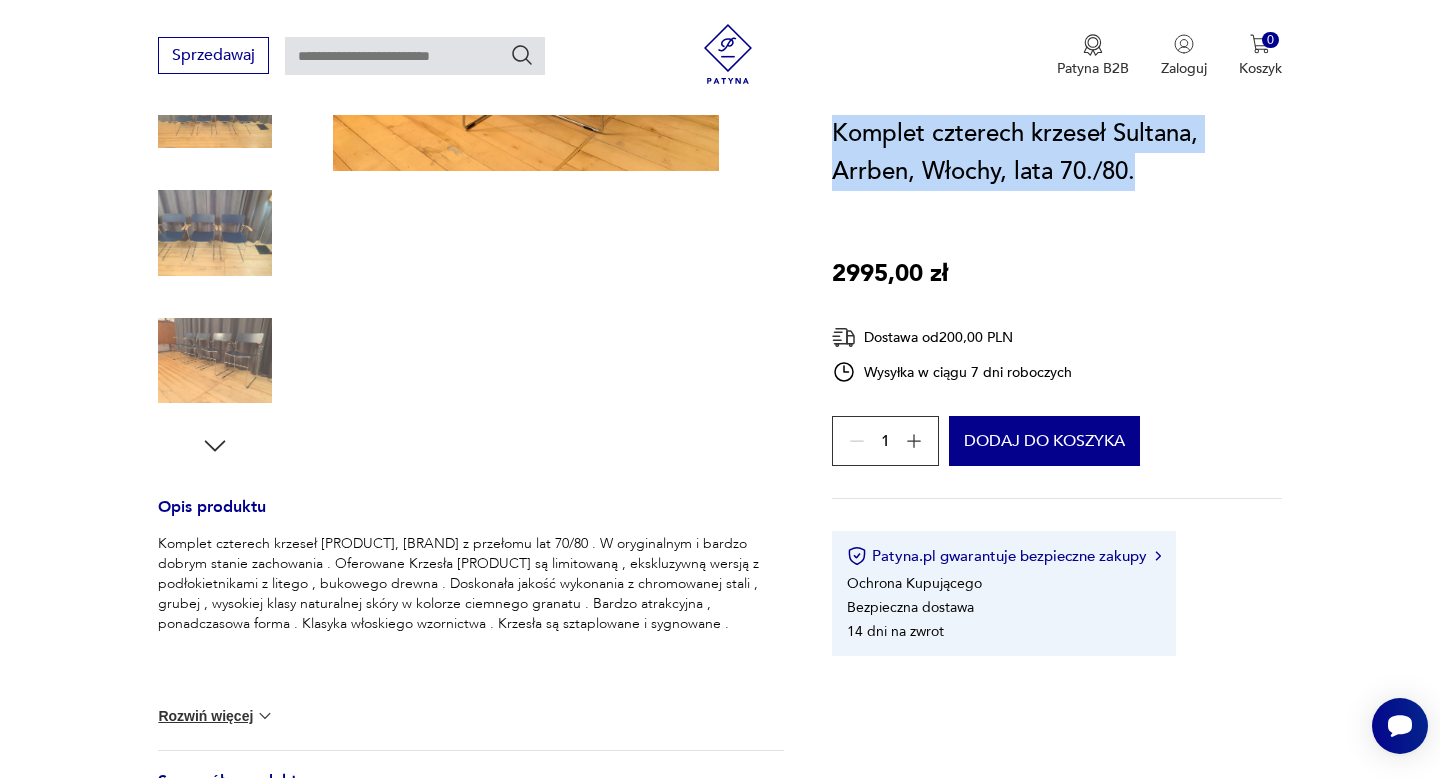 scroll, scrollTop: 529, scrollLeft: 0, axis: vertical 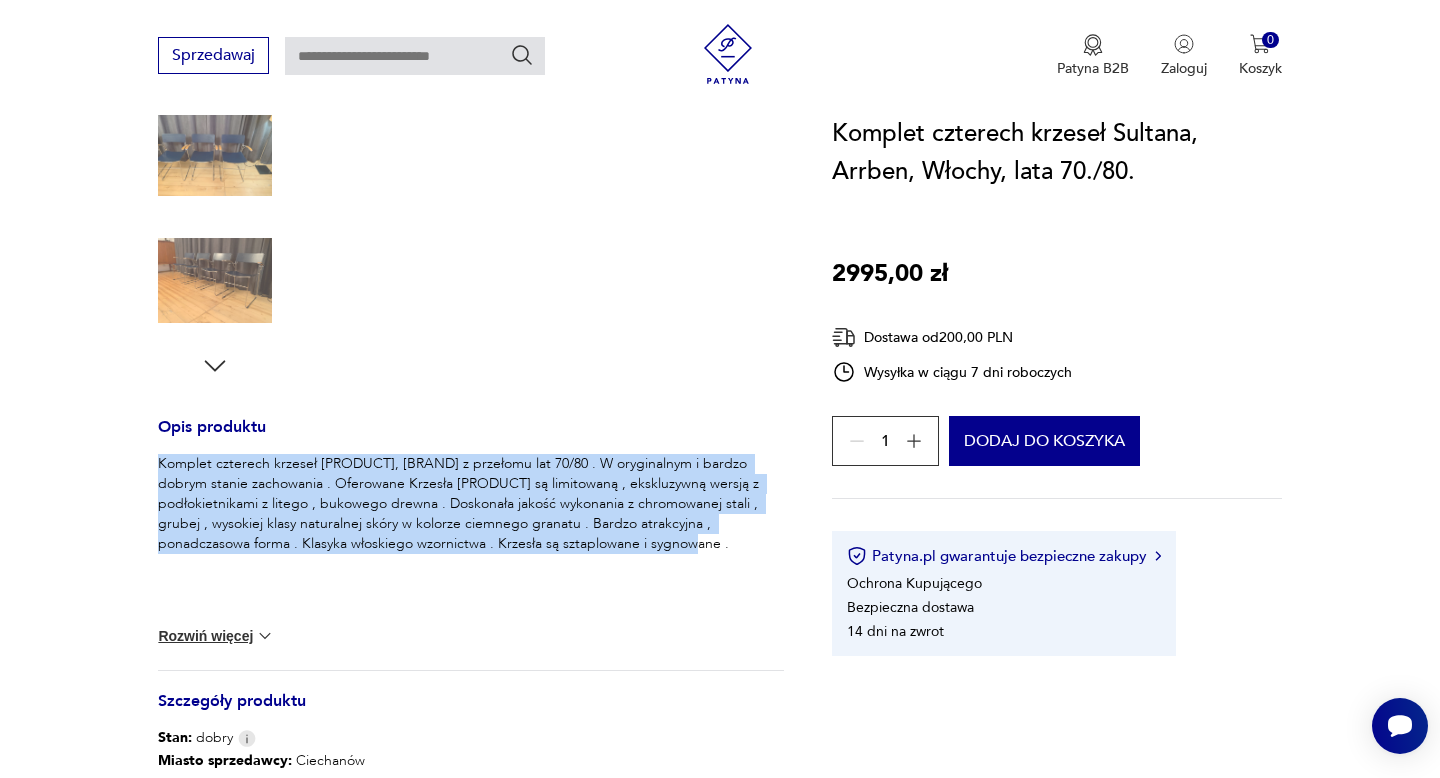 drag, startPoint x: 590, startPoint y: 547, endPoint x: 150, endPoint y: 461, distance: 448.32578 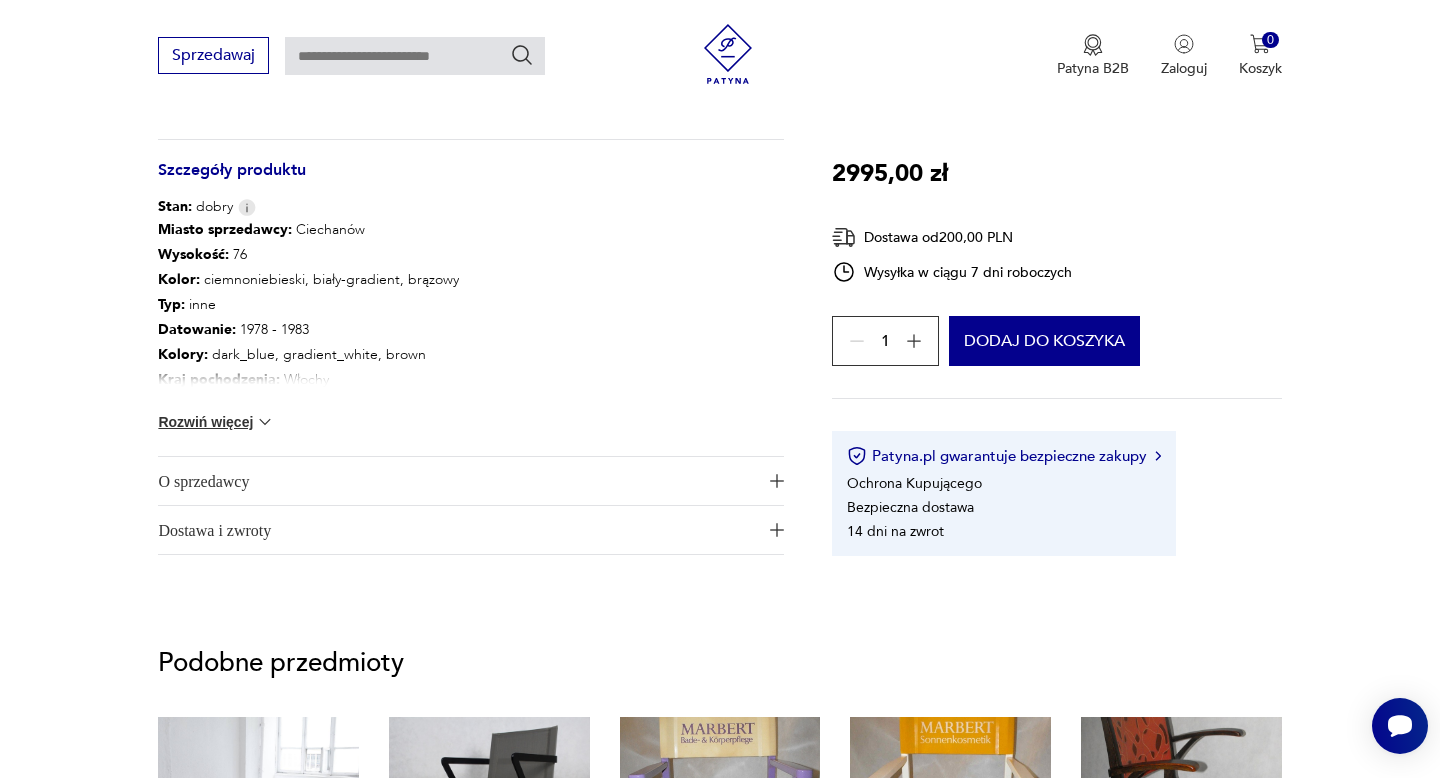 scroll, scrollTop: 1075, scrollLeft: 0, axis: vertical 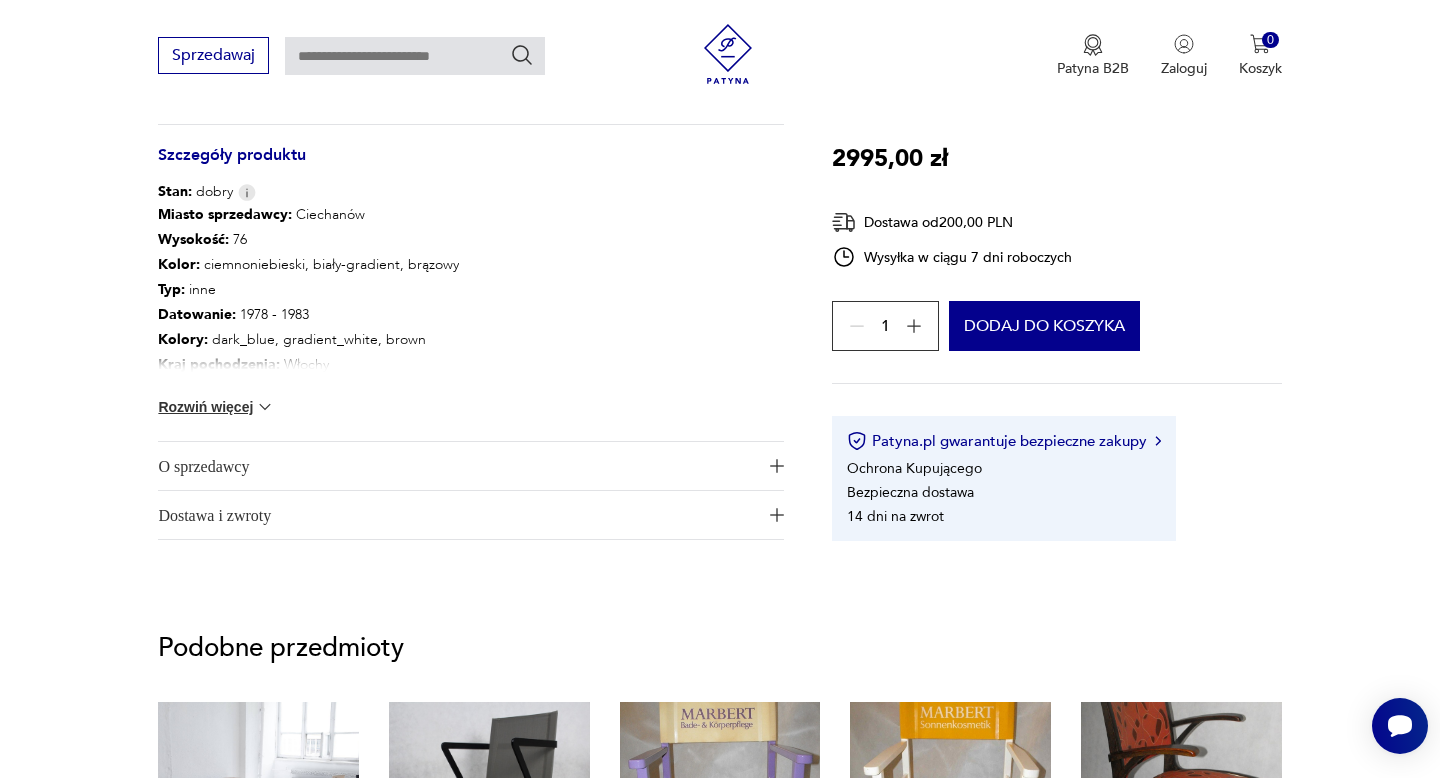 click at bounding box center (265, 407) 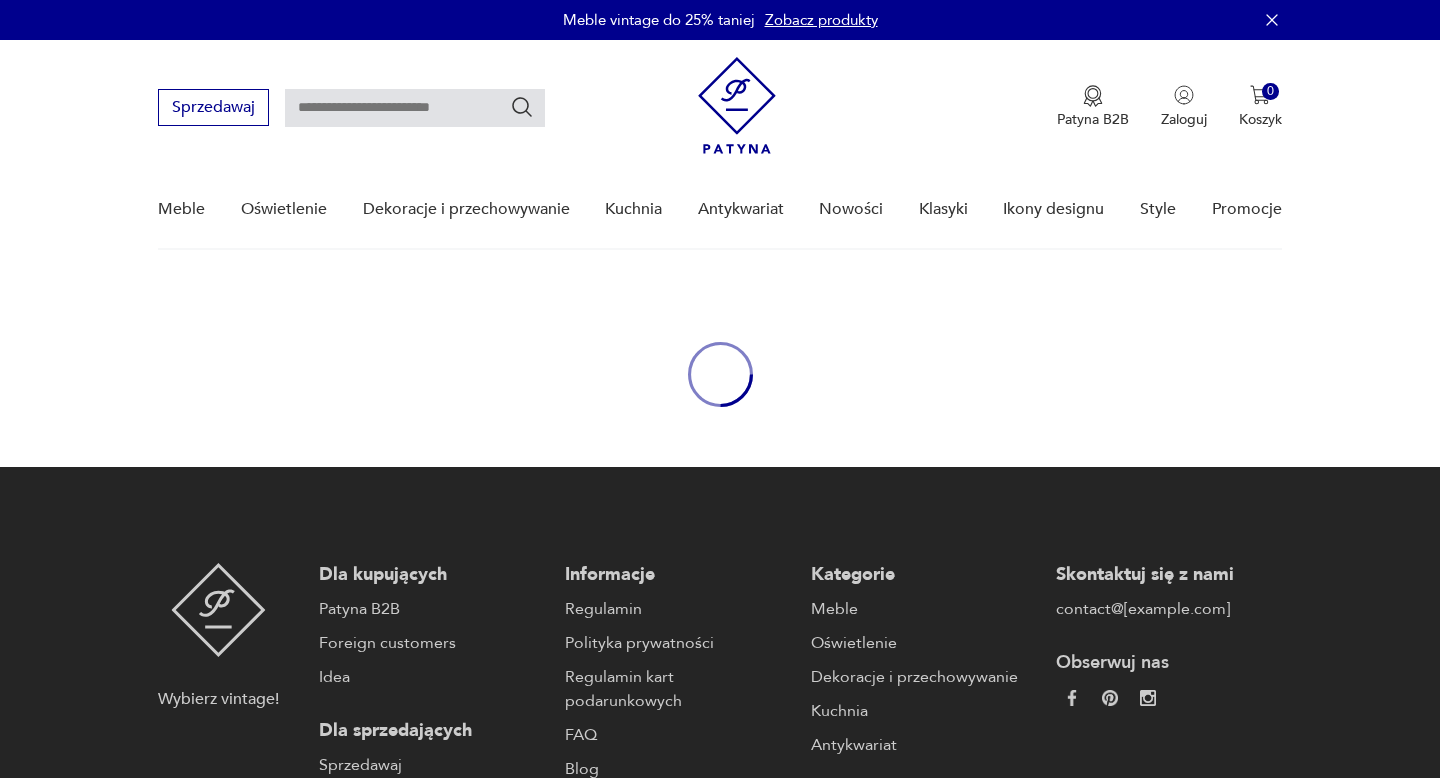 scroll, scrollTop: 0, scrollLeft: 0, axis: both 